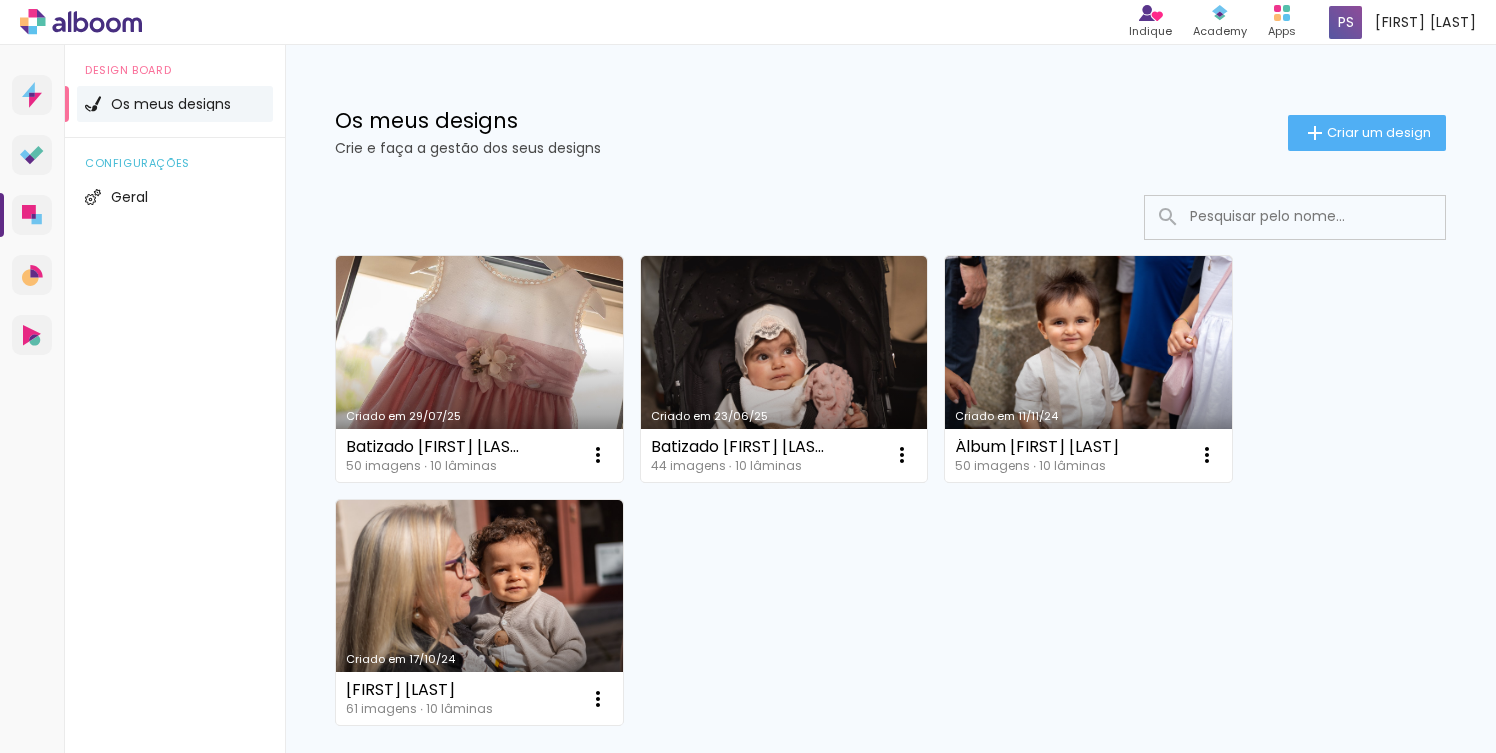 scroll, scrollTop: 0, scrollLeft: 0, axis: both 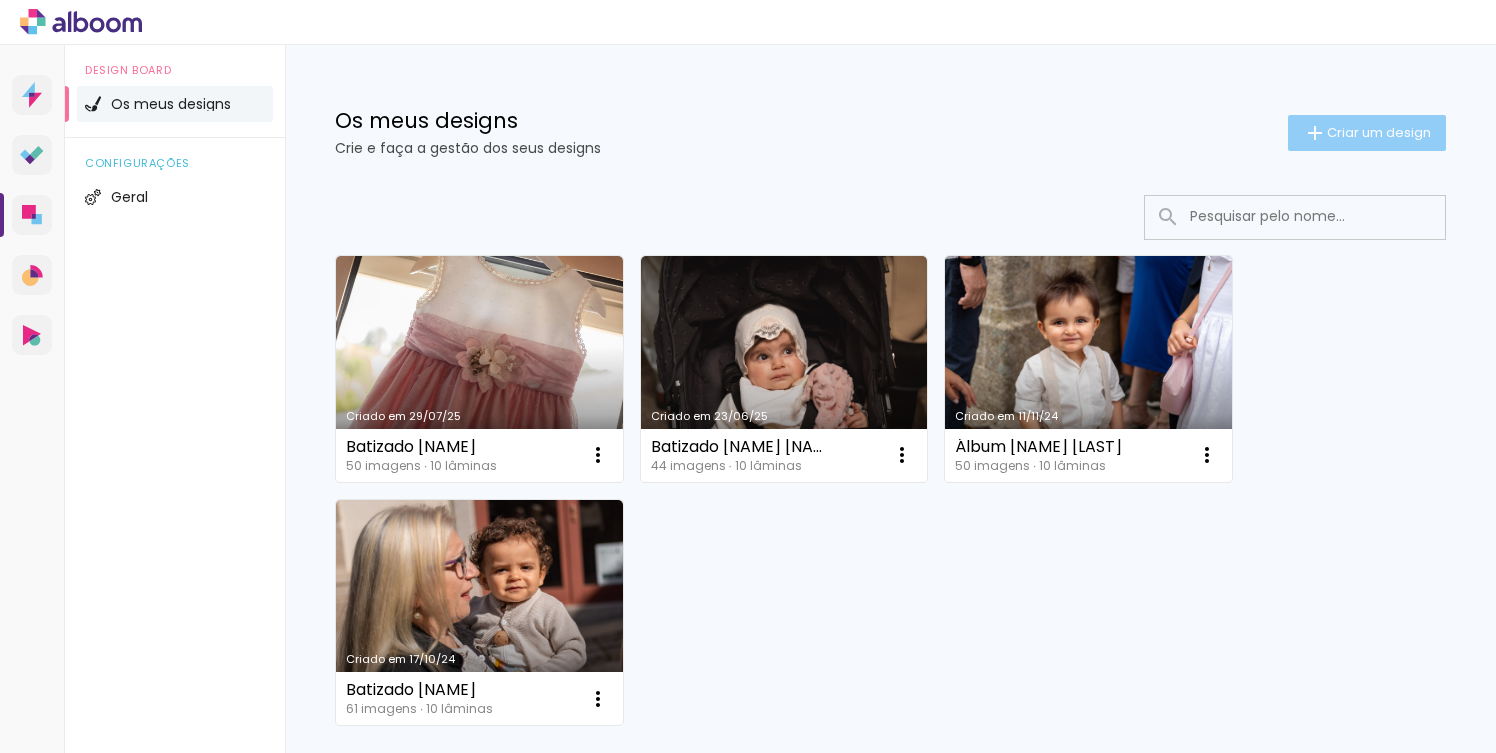 click on "Criar um design" 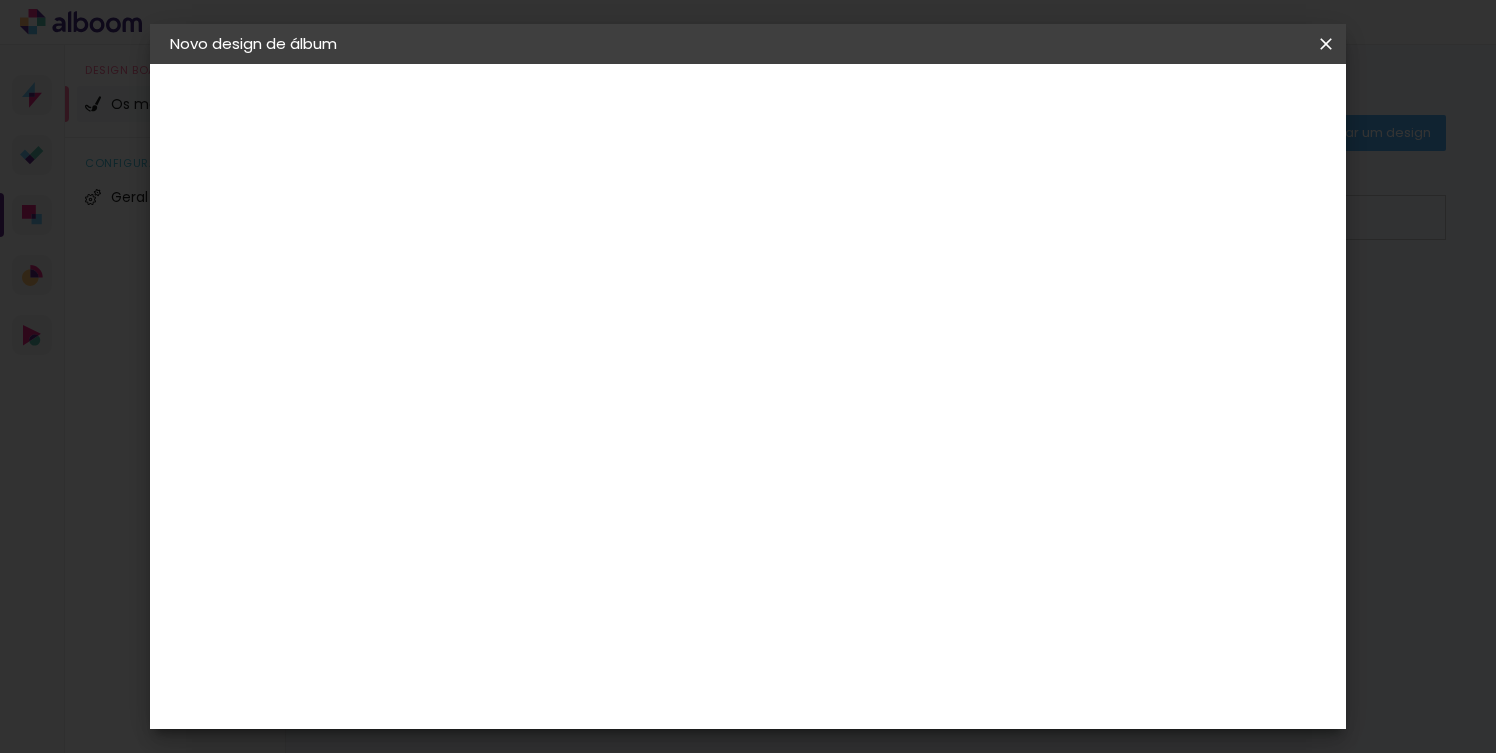 click at bounding box center [0, 0] 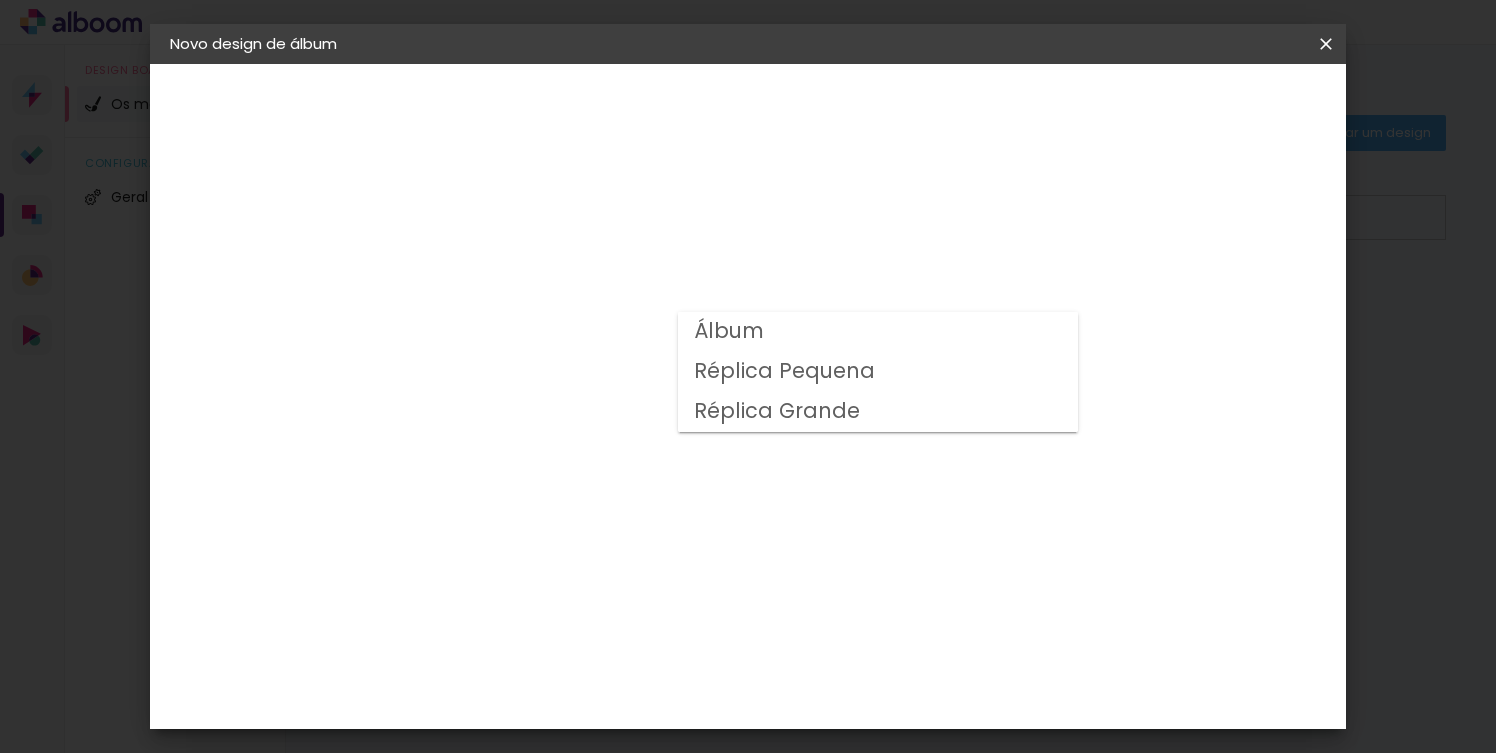 click on "Álbum" at bounding box center [878, 332] 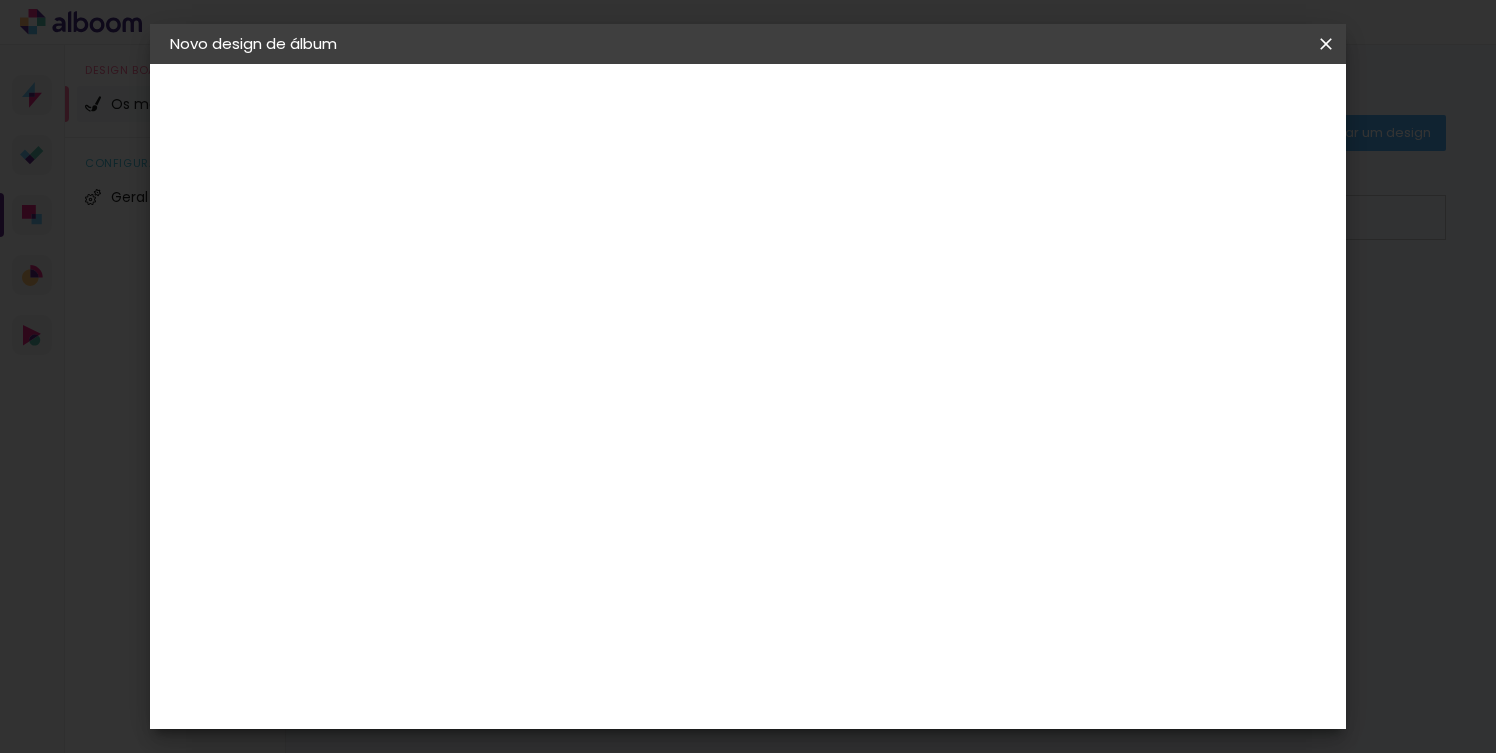 scroll, scrollTop: 327, scrollLeft: 0, axis: vertical 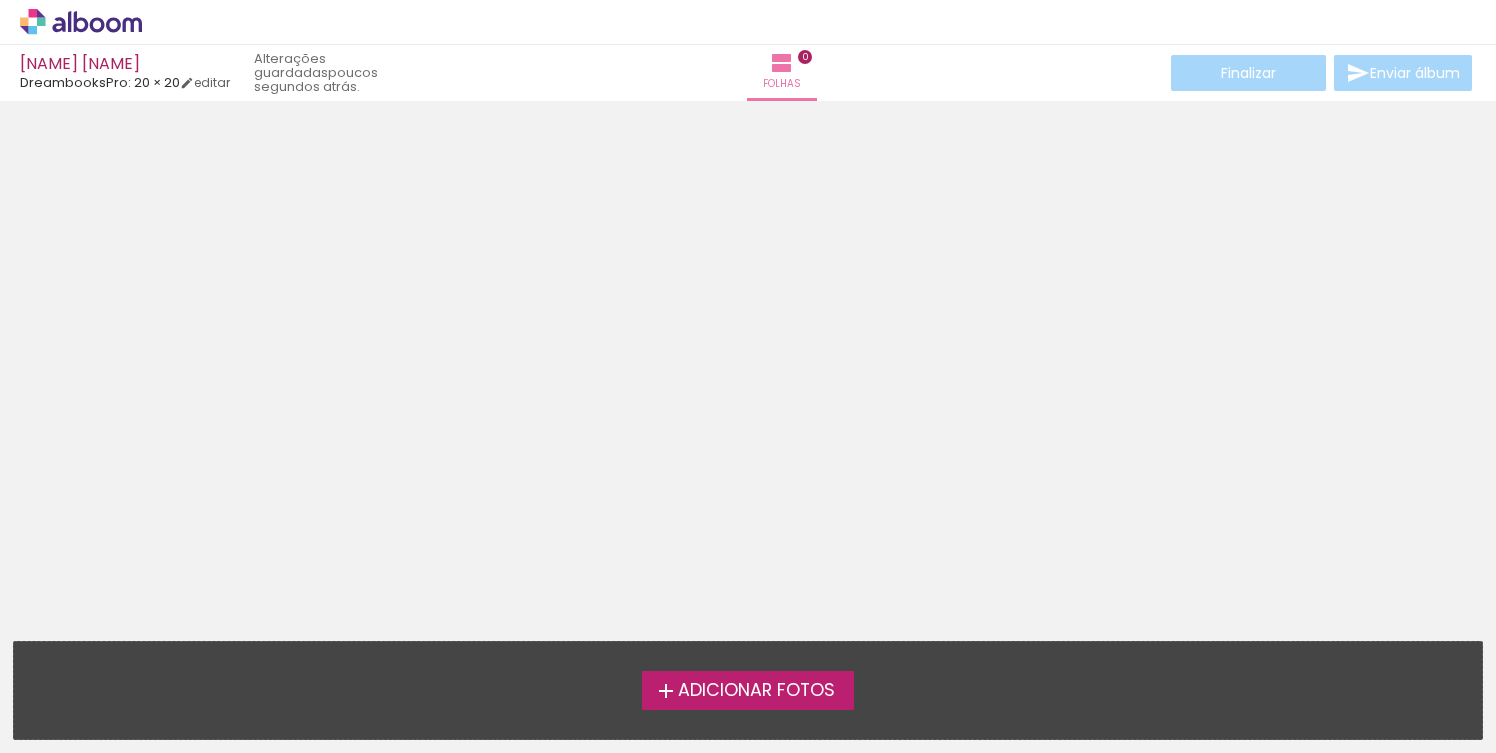 click on "Adicionar Fotos" at bounding box center [756, 691] 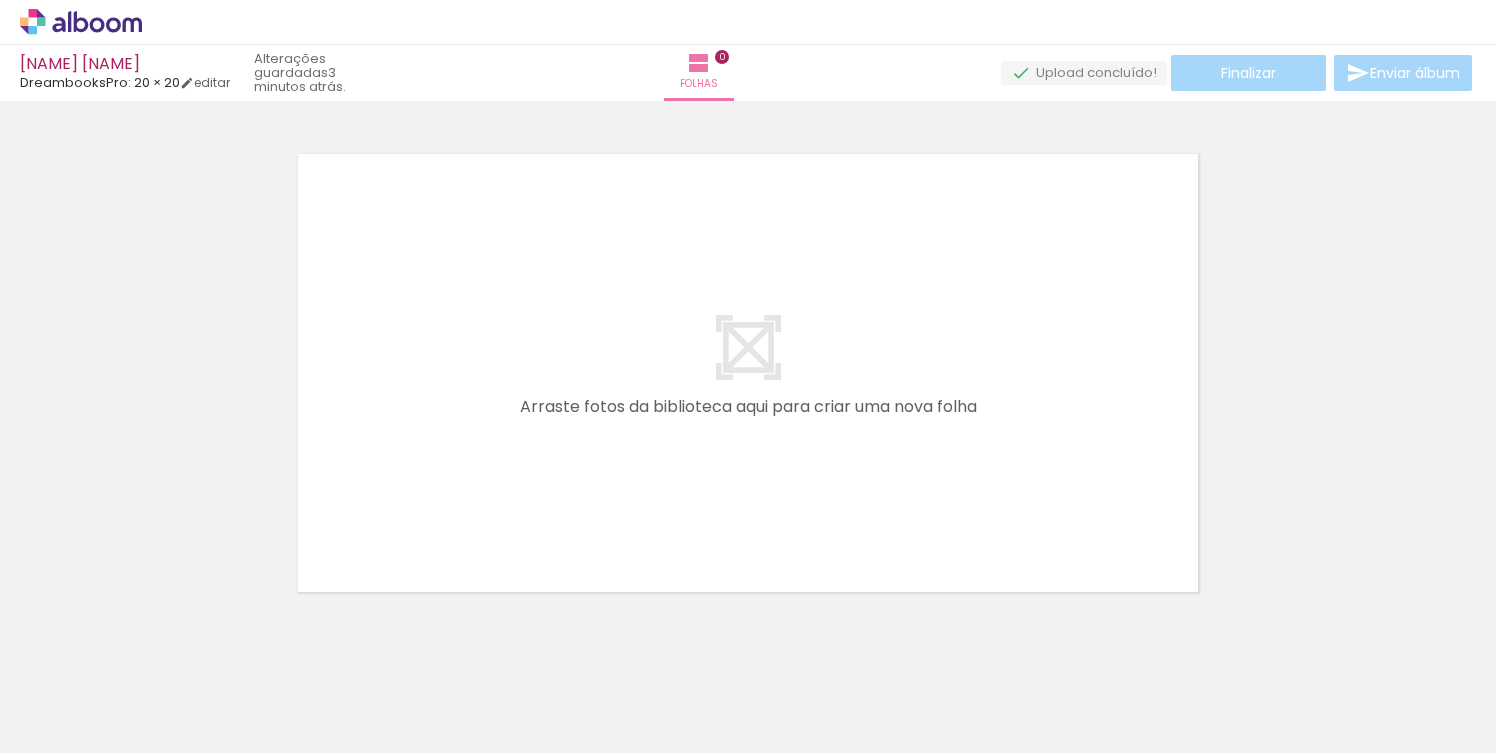 scroll, scrollTop: 0, scrollLeft: 0, axis: both 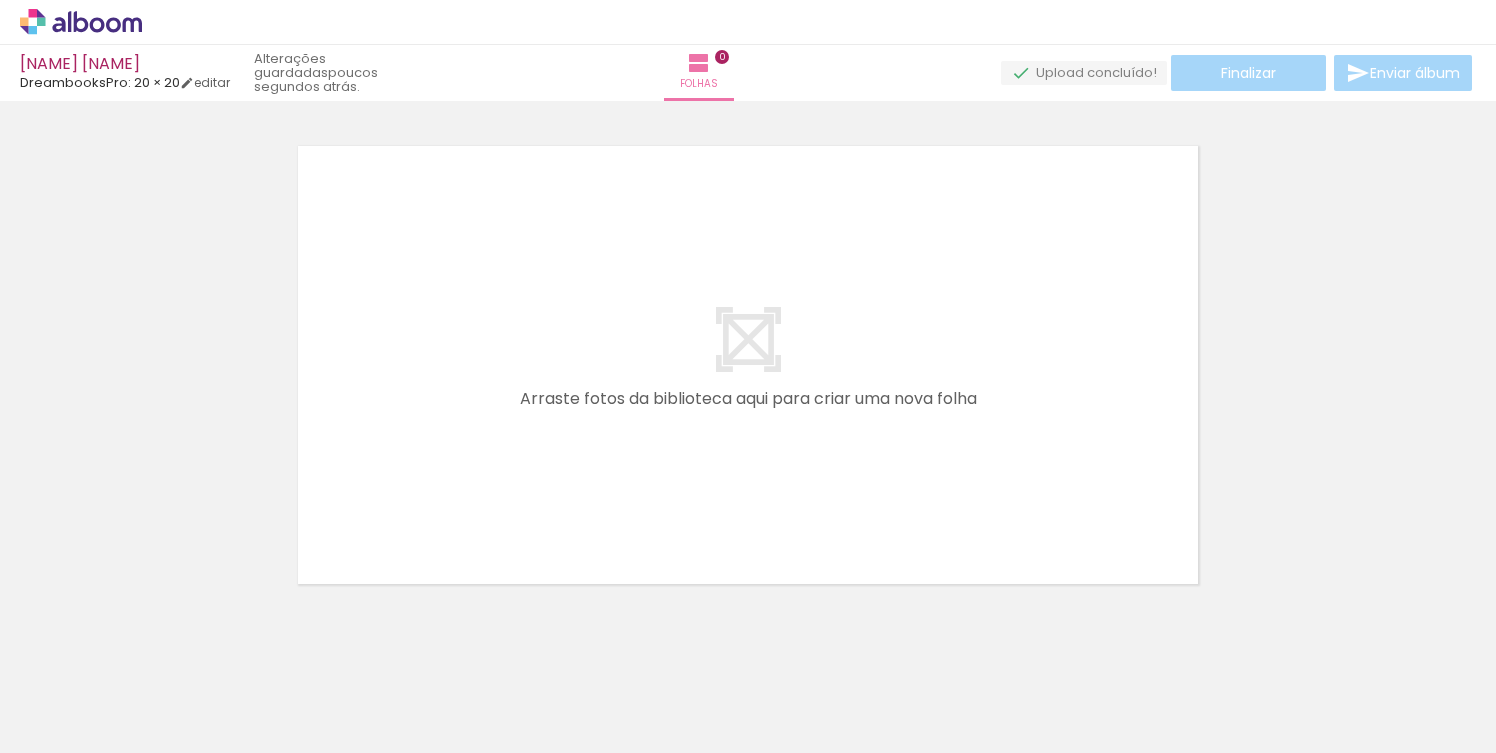 click on "Adicionar
Fotos" at bounding box center [71, 726] 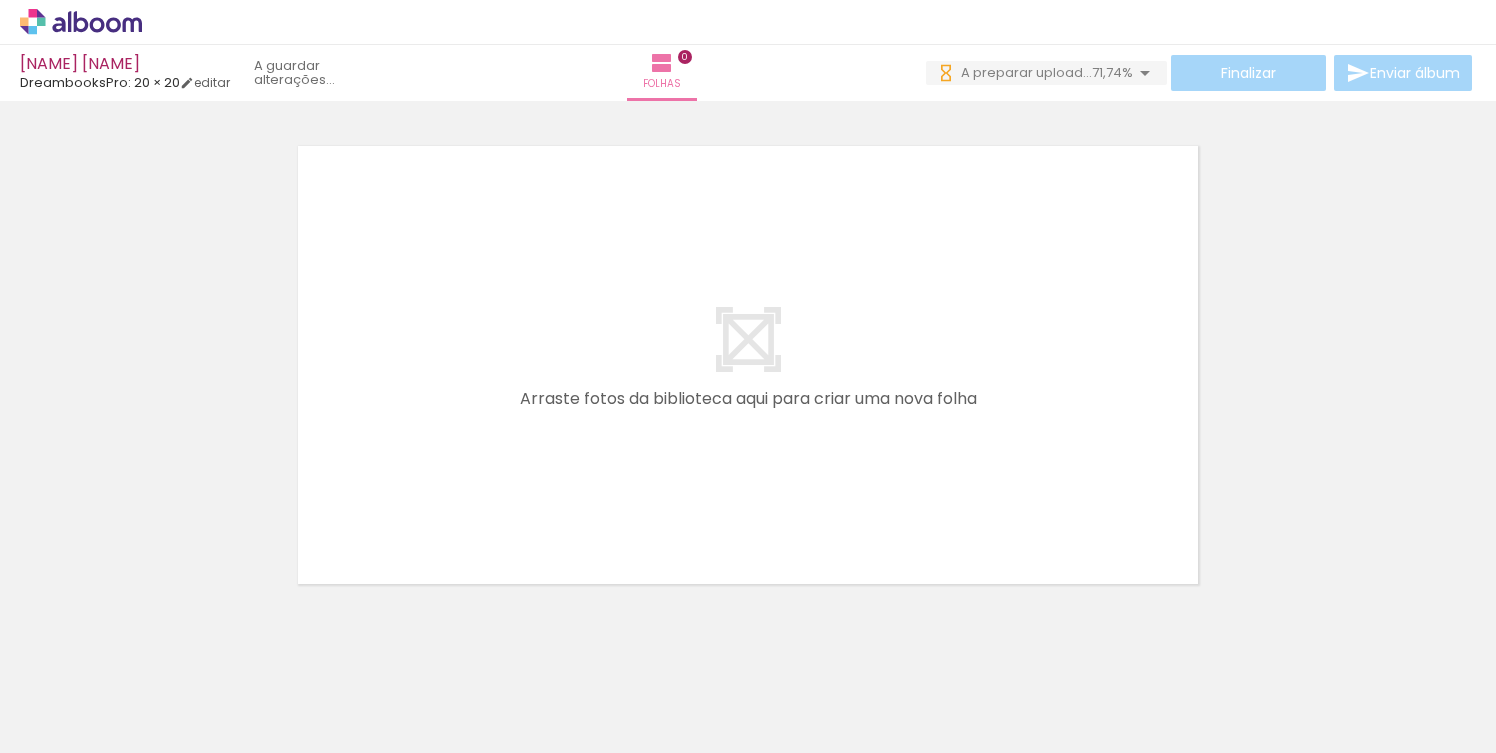 scroll, scrollTop: 0, scrollLeft: 0, axis: both 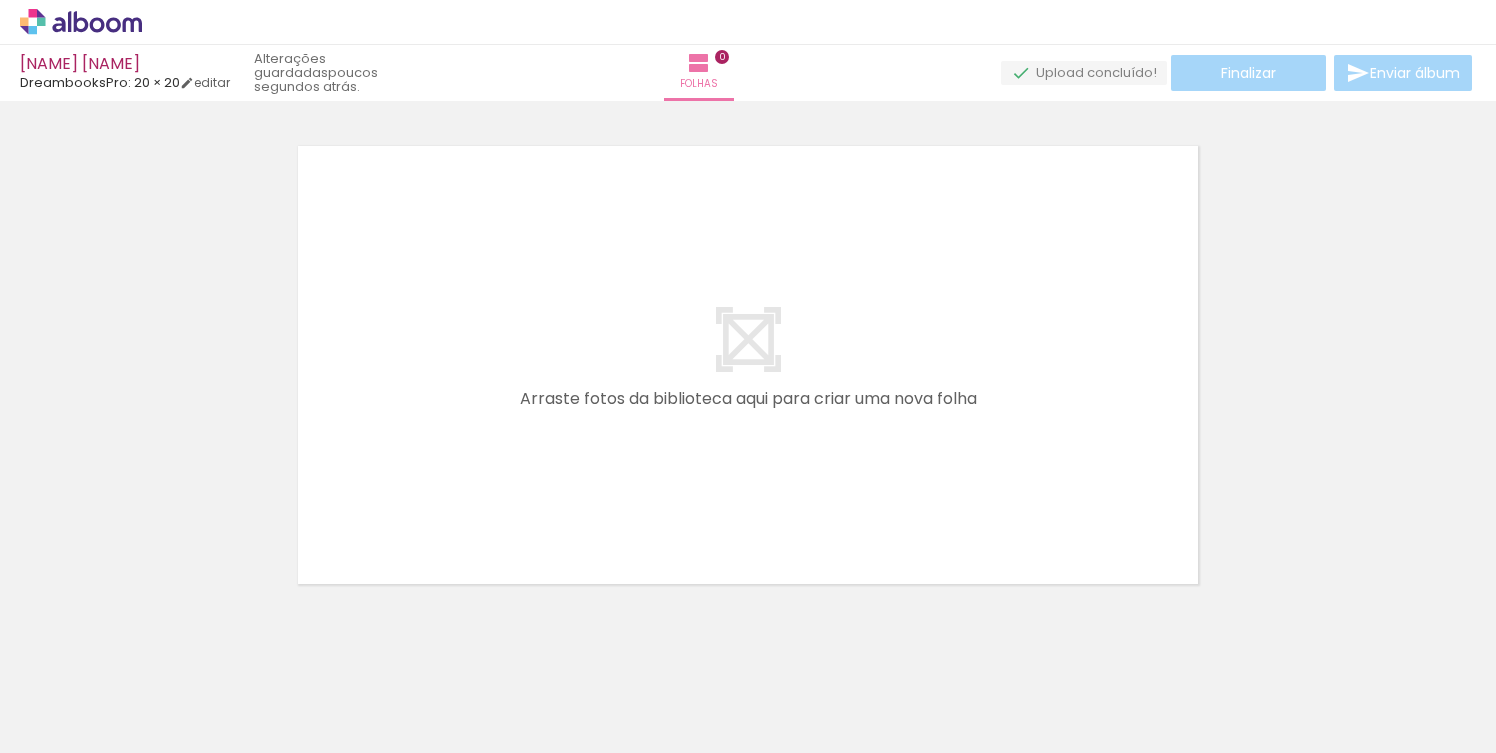 click at bounding box center [200, 686] 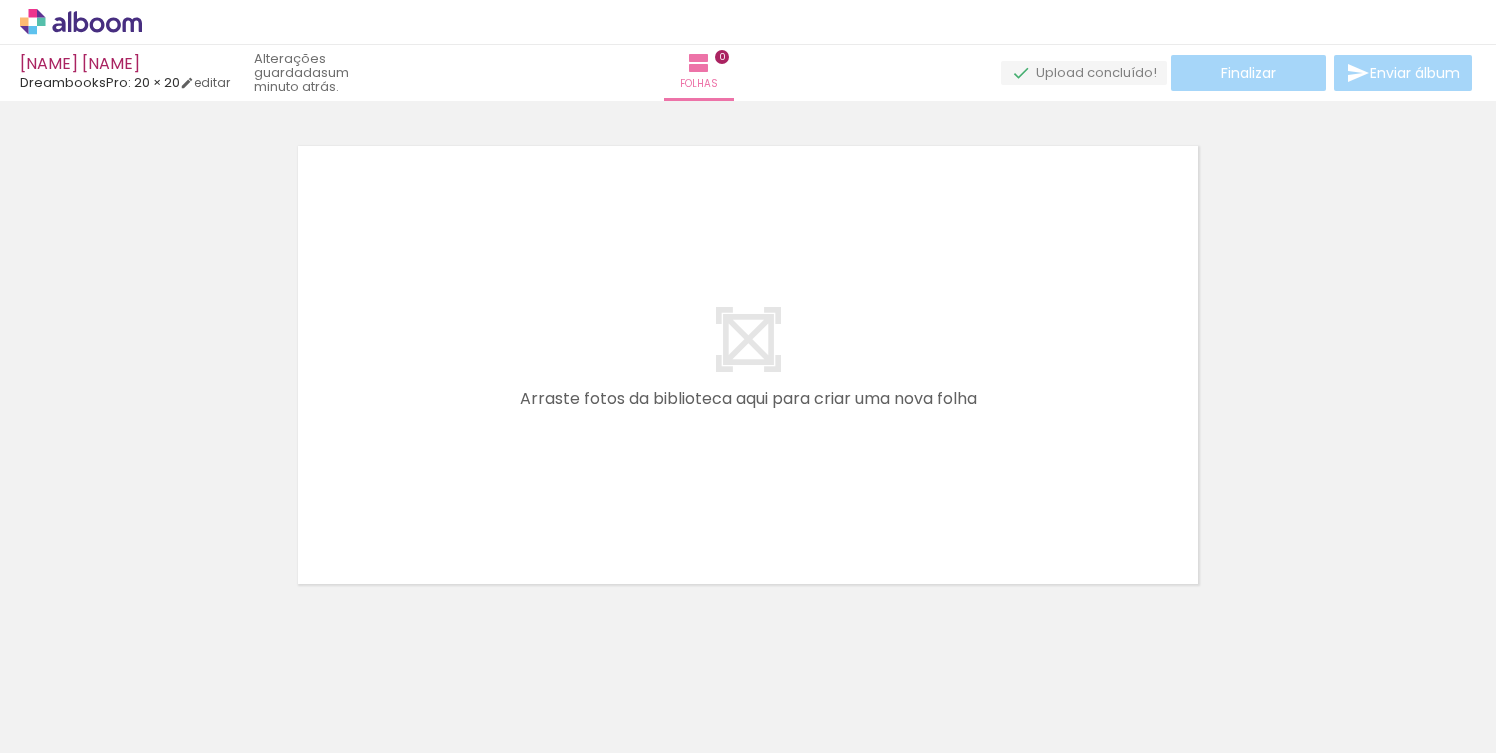 click at bounding box center [200, 686] 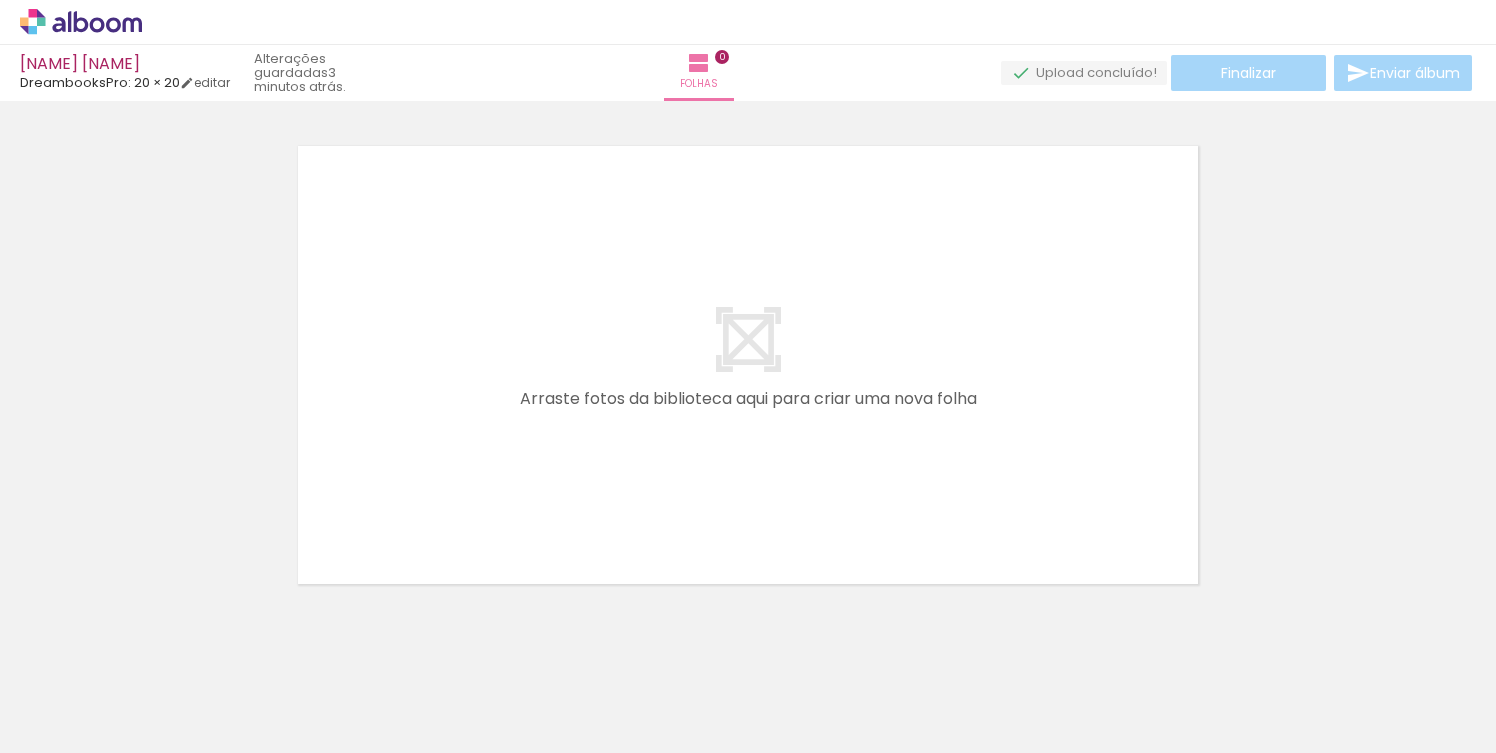 scroll, scrollTop: 0, scrollLeft: 3603, axis: horizontal 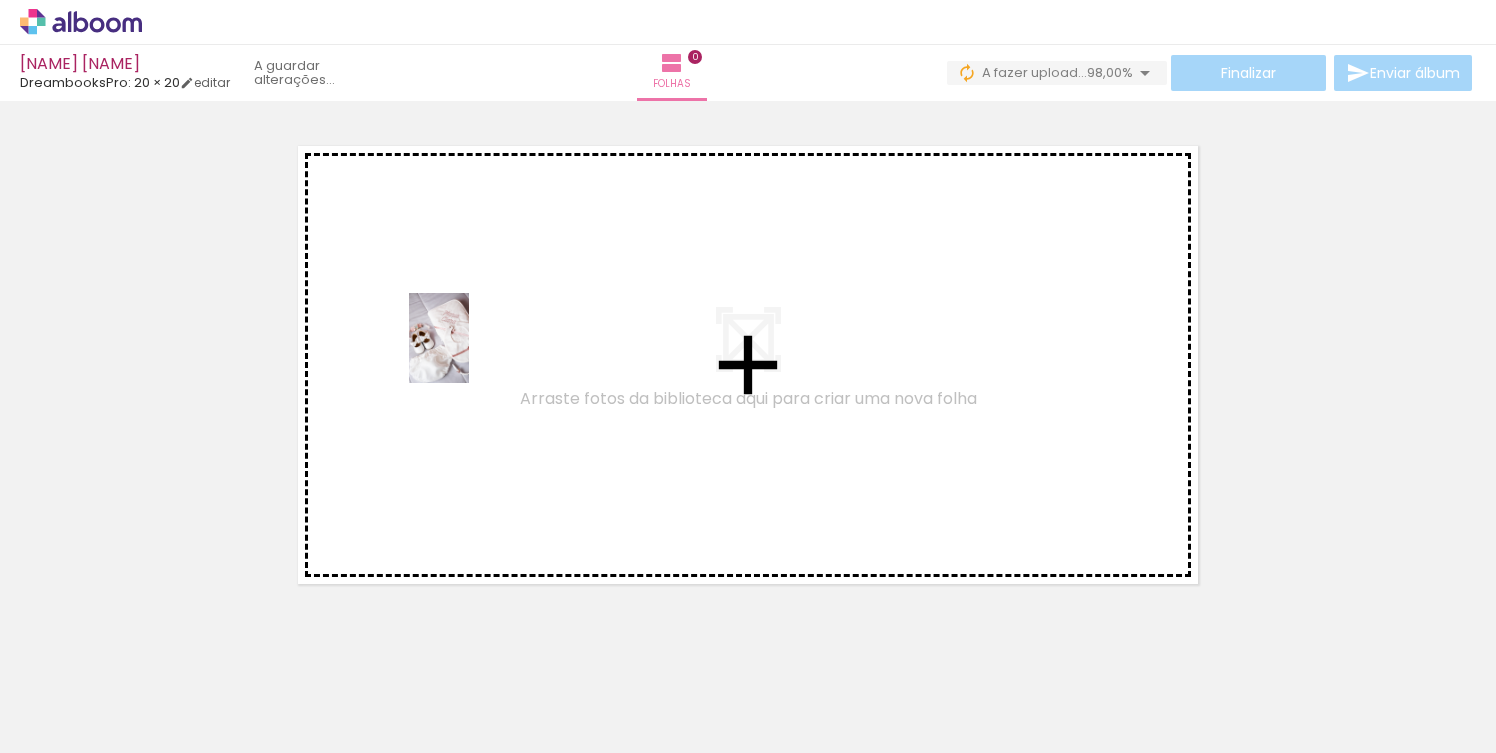 drag, startPoint x: 433, startPoint y: 692, endPoint x: 469, endPoint y: 353, distance: 340.90616 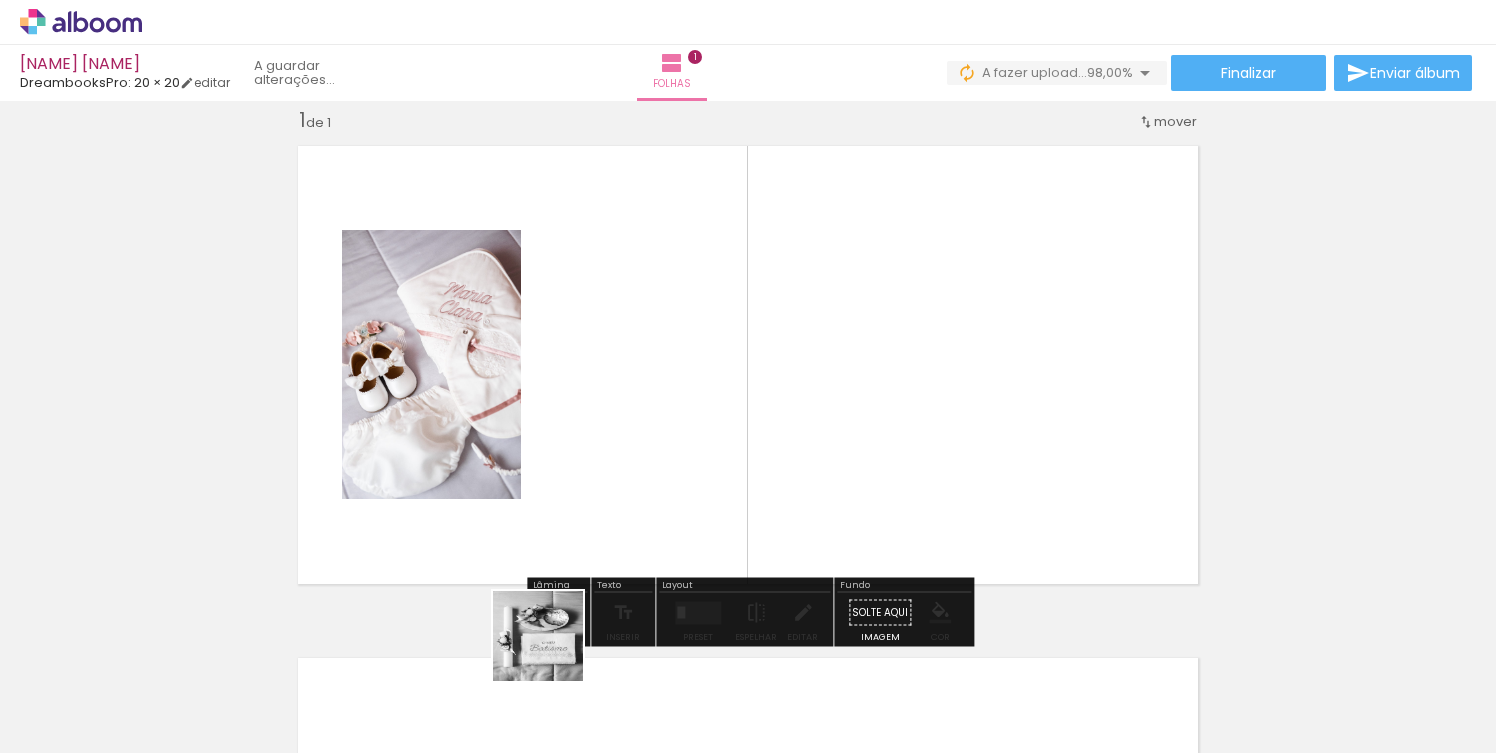 drag, startPoint x: 546, startPoint y: 698, endPoint x: 598, endPoint y: 427, distance: 275.94385 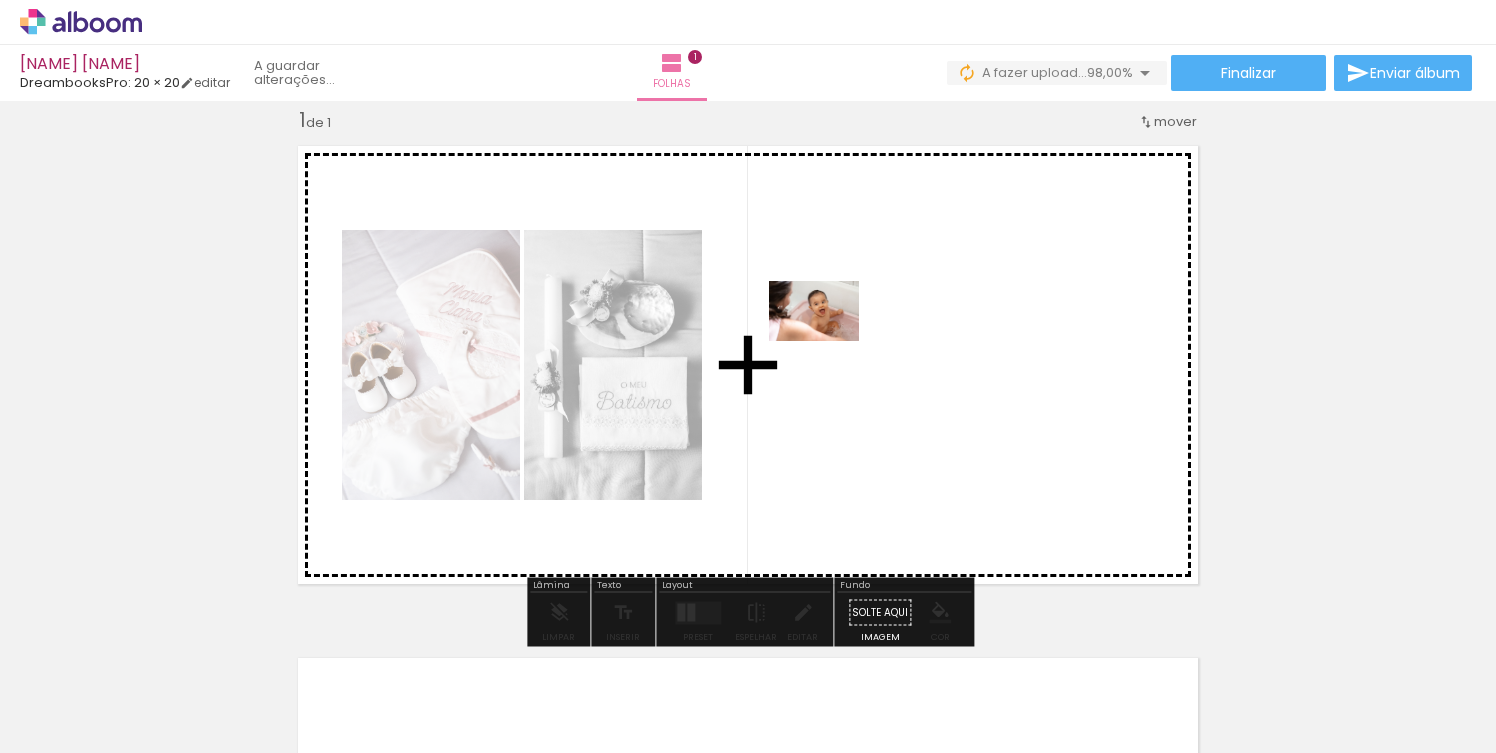 drag, startPoint x: 212, startPoint y: 692, endPoint x: 889, endPoint y: 320, distance: 772.472 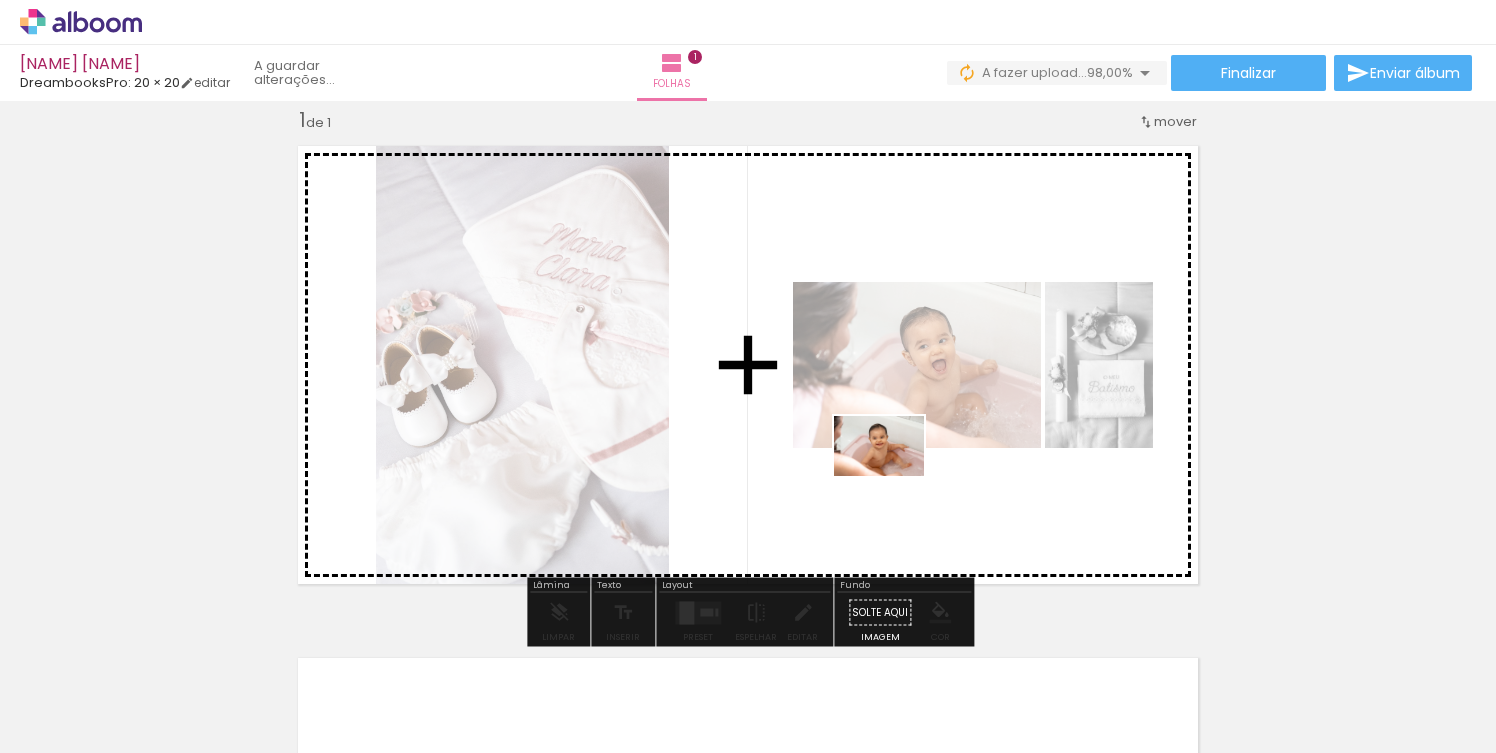 drag, startPoint x: 330, startPoint y: 697, endPoint x: 894, endPoint y: 476, distance: 605.75323 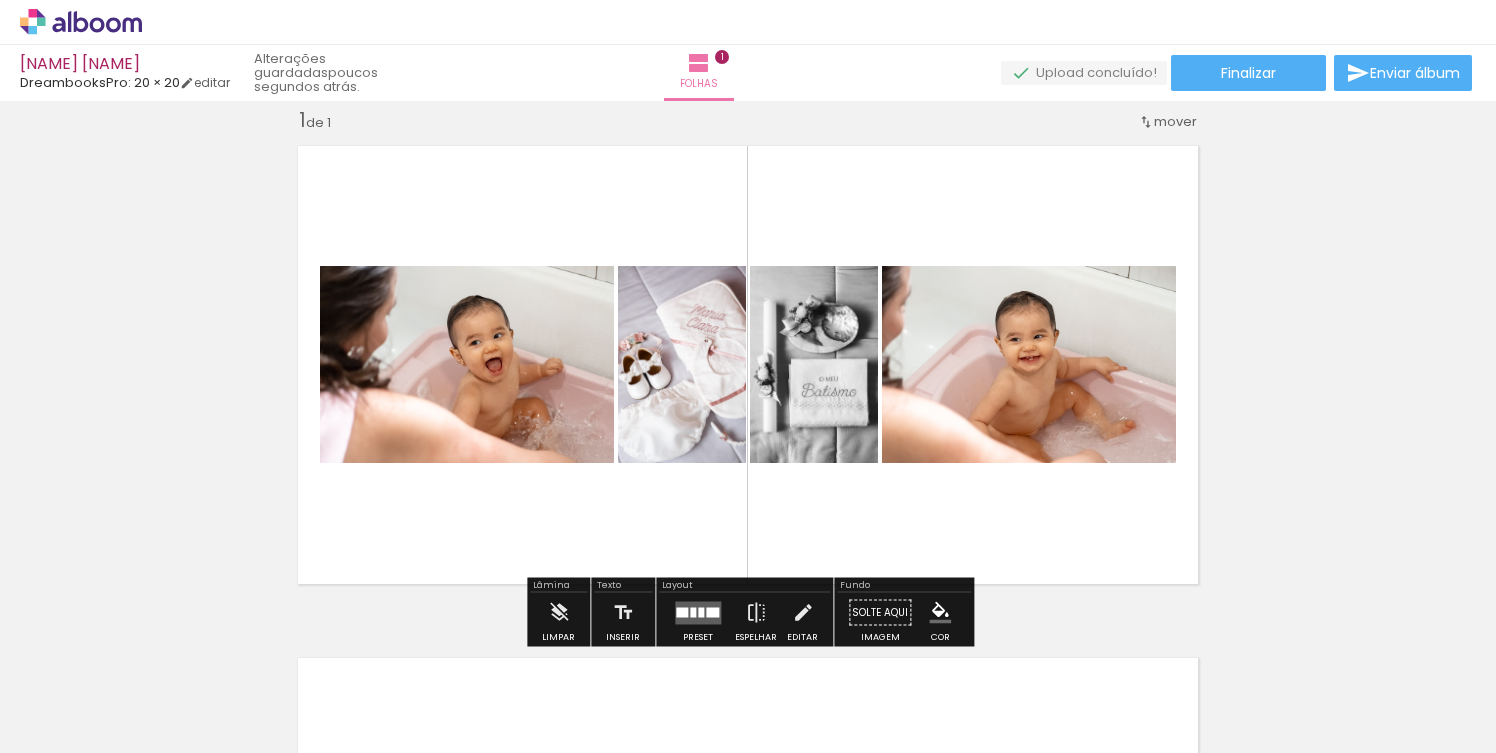 click at bounding box center [698, 612] 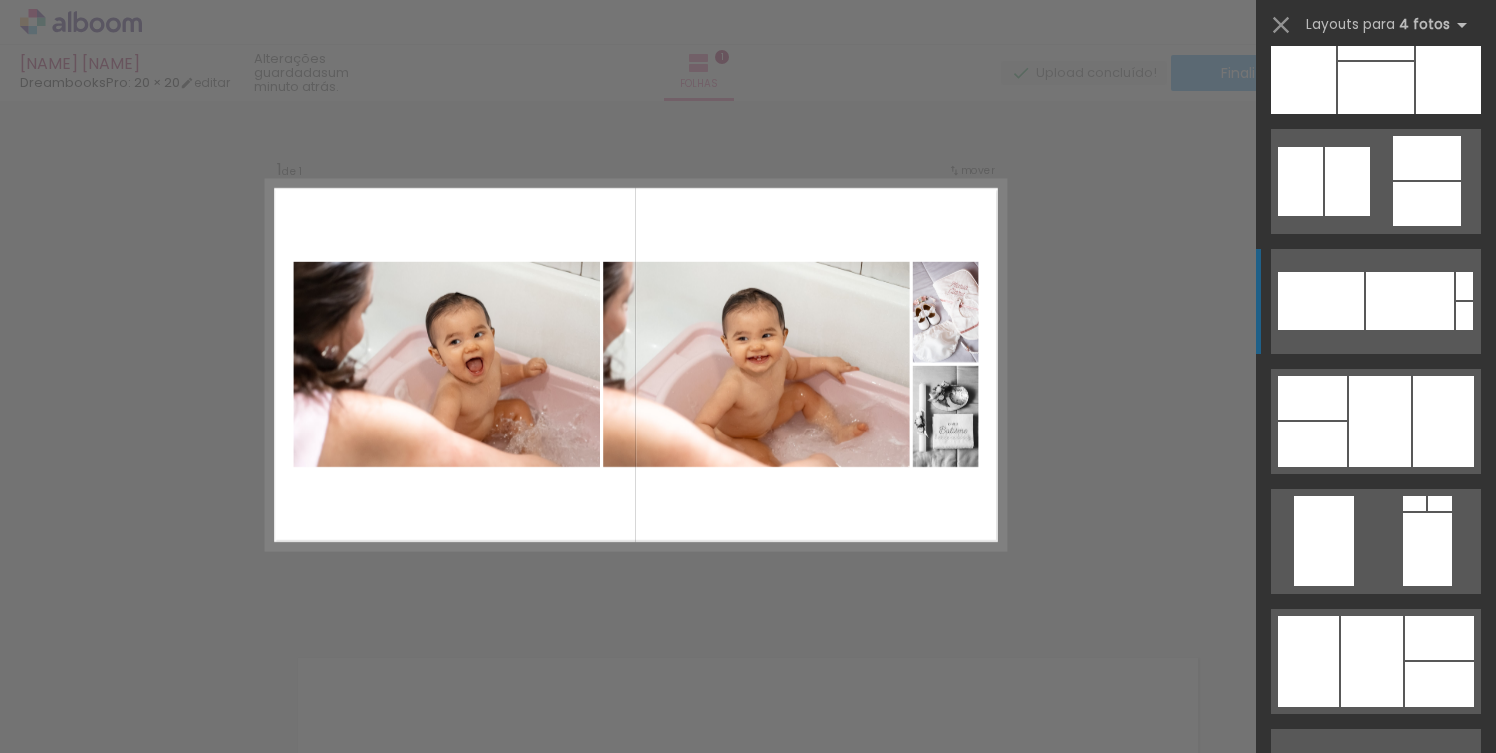 scroll, scrollTop: 2587, scrollLeft: 0, axis: vertical 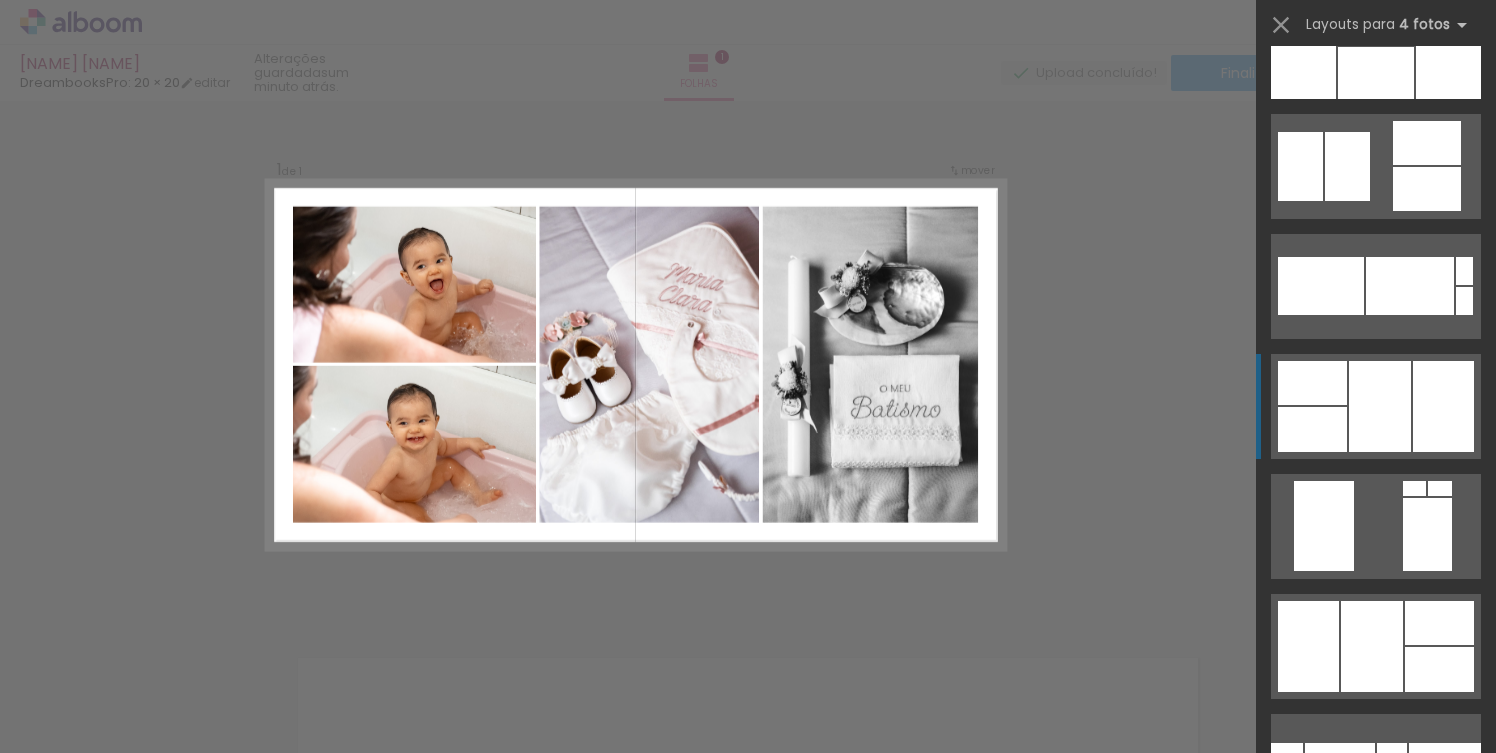 click at bounding box center (1427, 534) 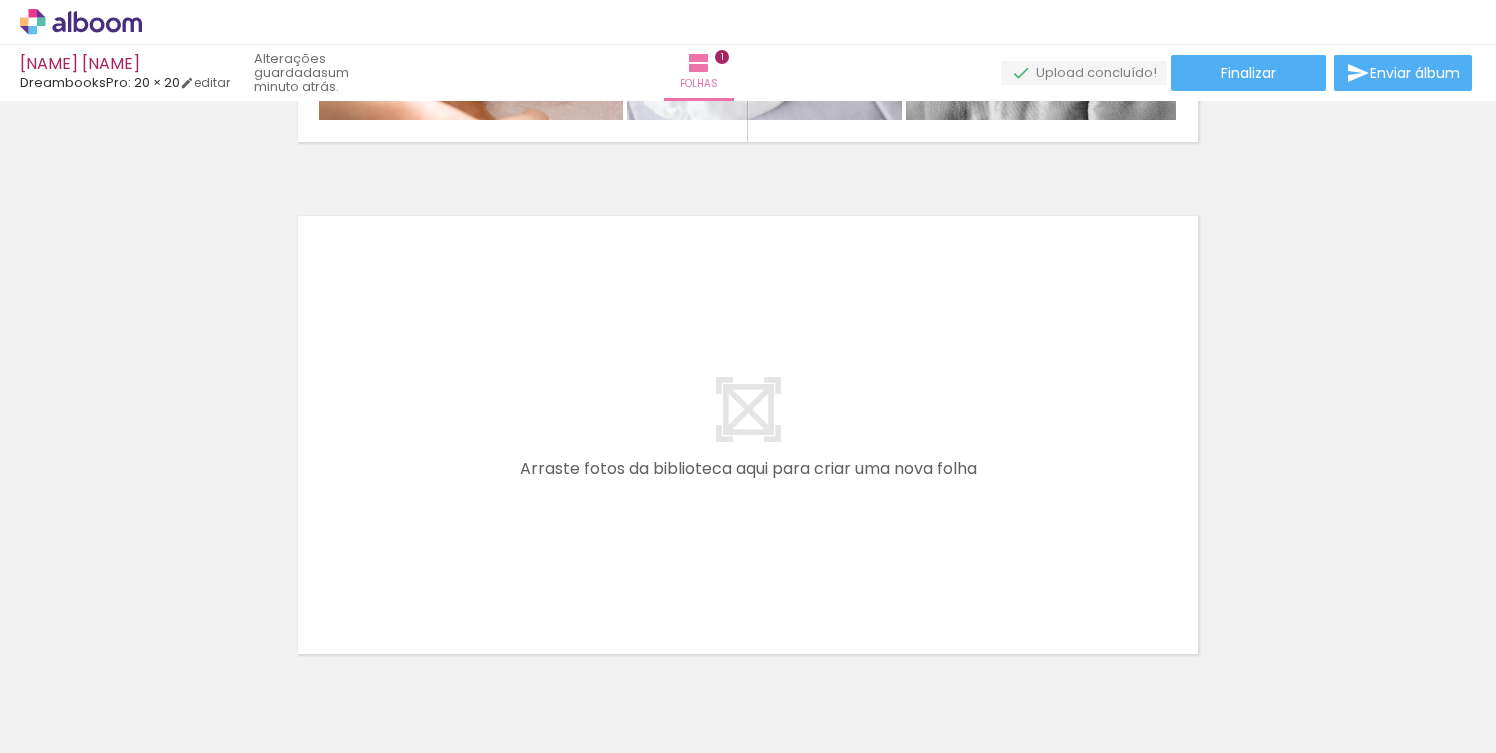 scroll, scrollTop: 501, scrollLeft: 0, axis: vertical 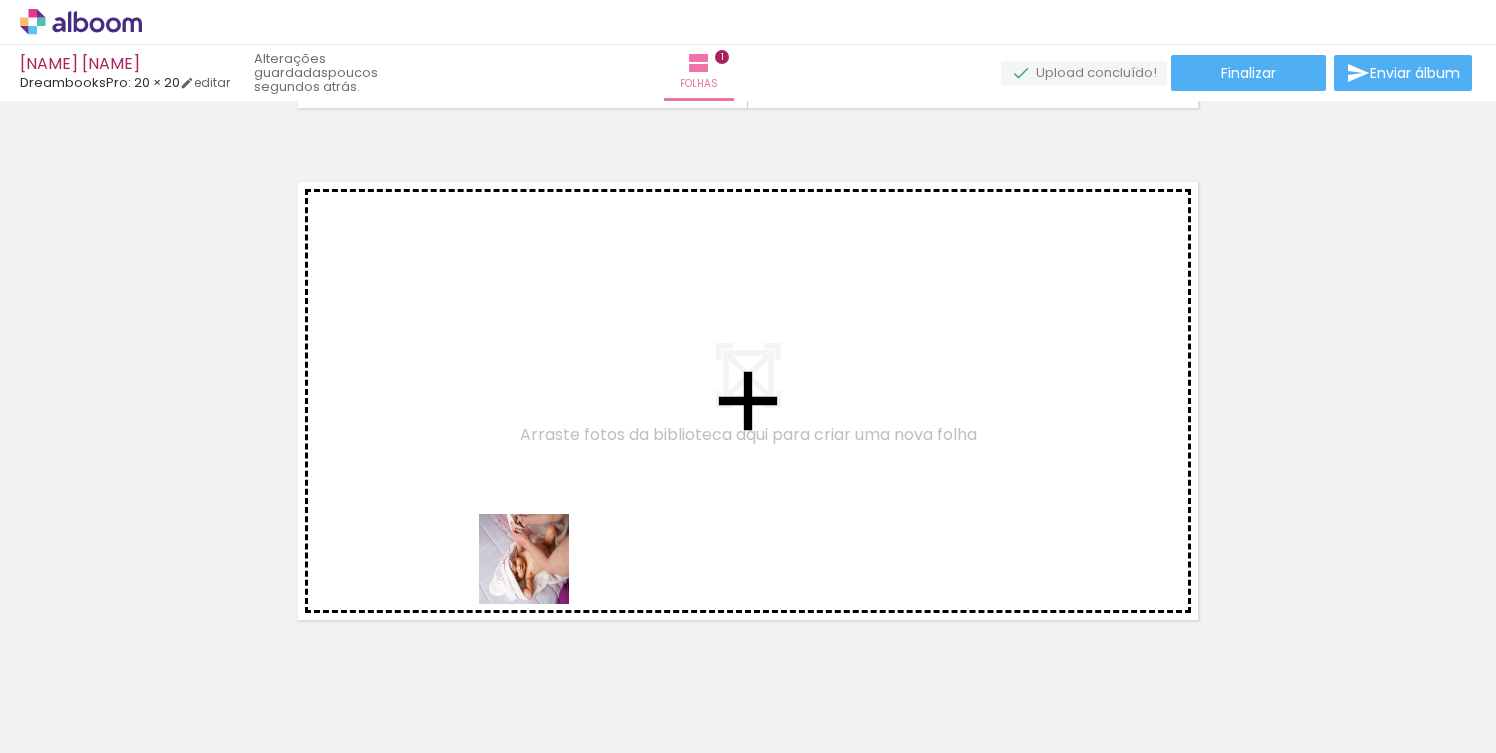 drag, startPoint x: 542, startPoint y: 689, endPoint x: 544, endPoint y: 460, distance: 229.00873 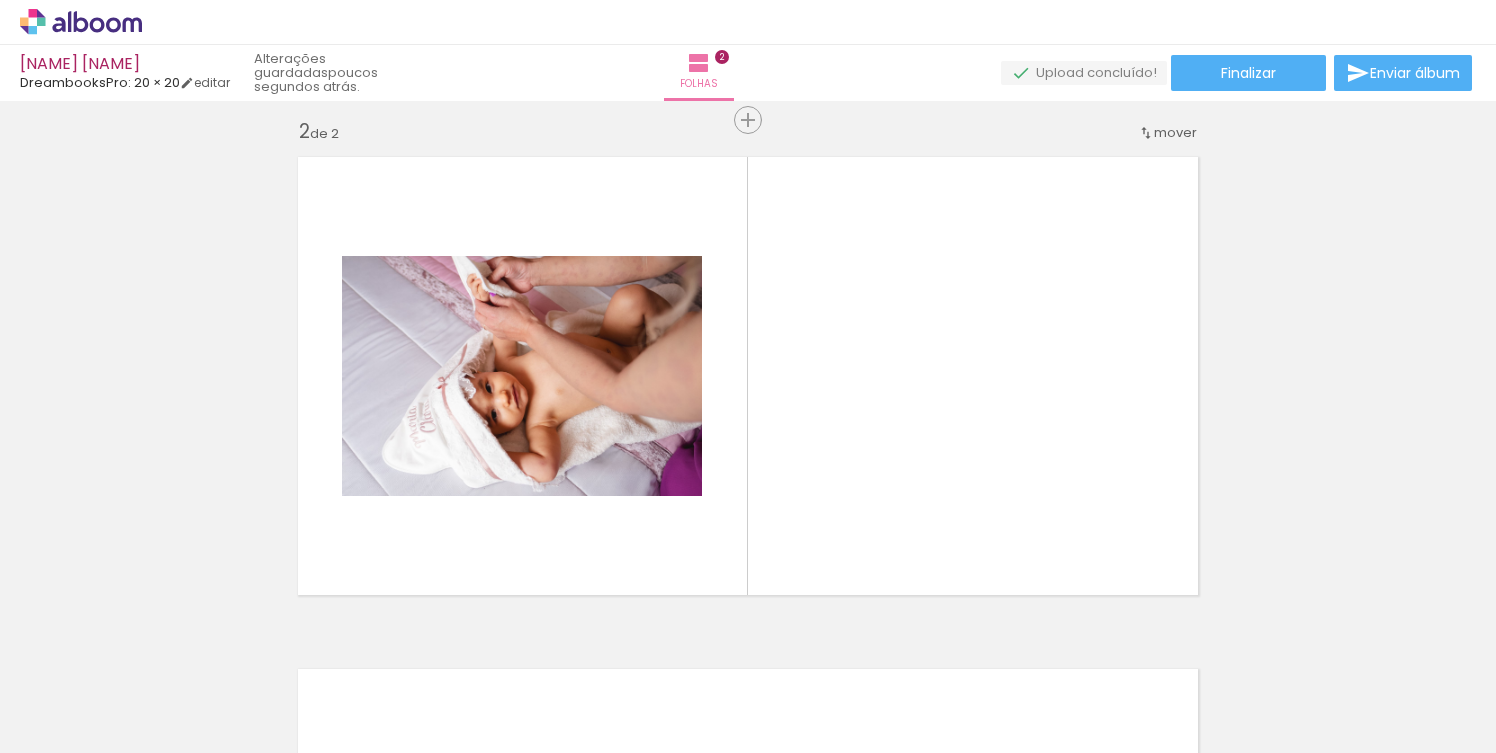 scroll, scrollTop: 537, scrollLeft: 0, axis: vertical 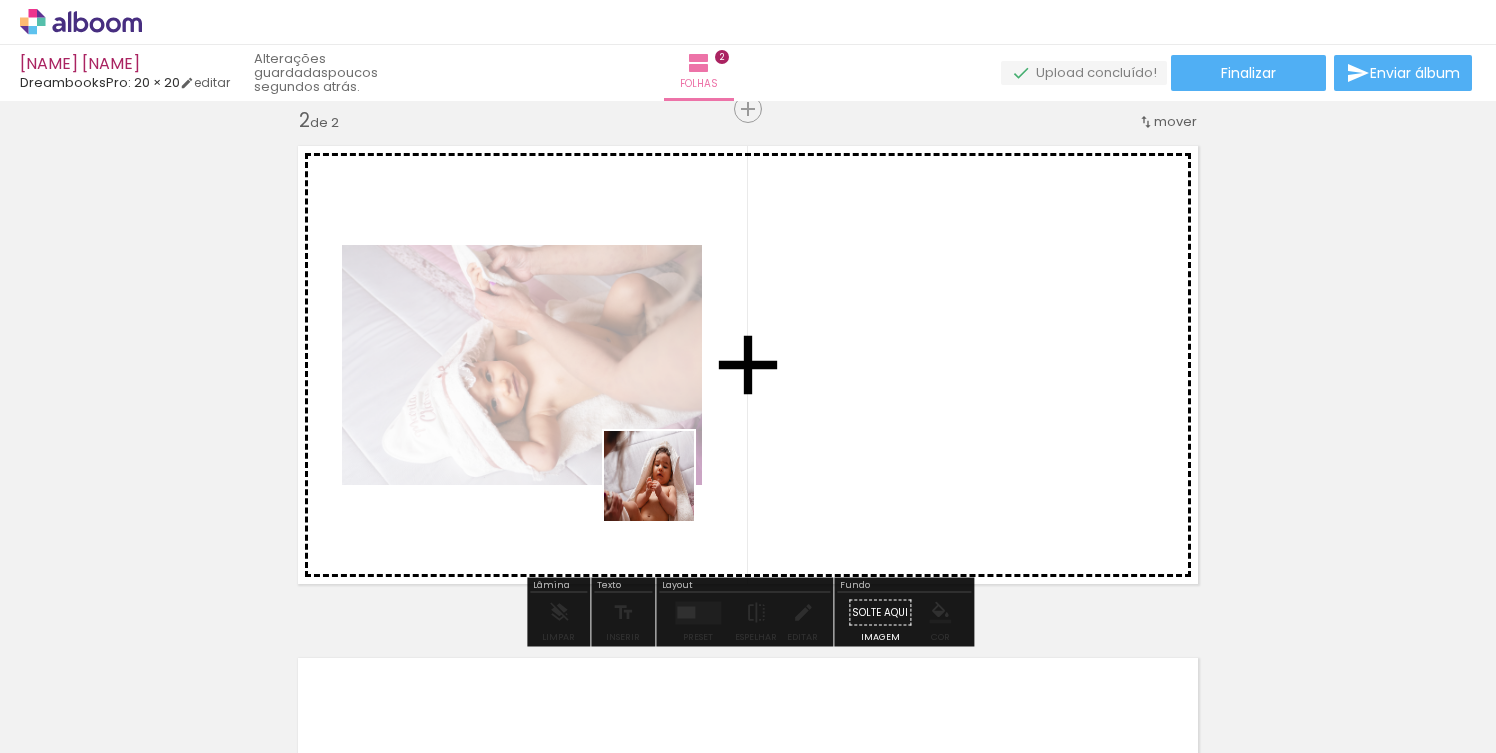 drag, startPoint x: 647, startPoint y: 693, endPoint x: 664, endPoint y: 491, distance: 202.71408 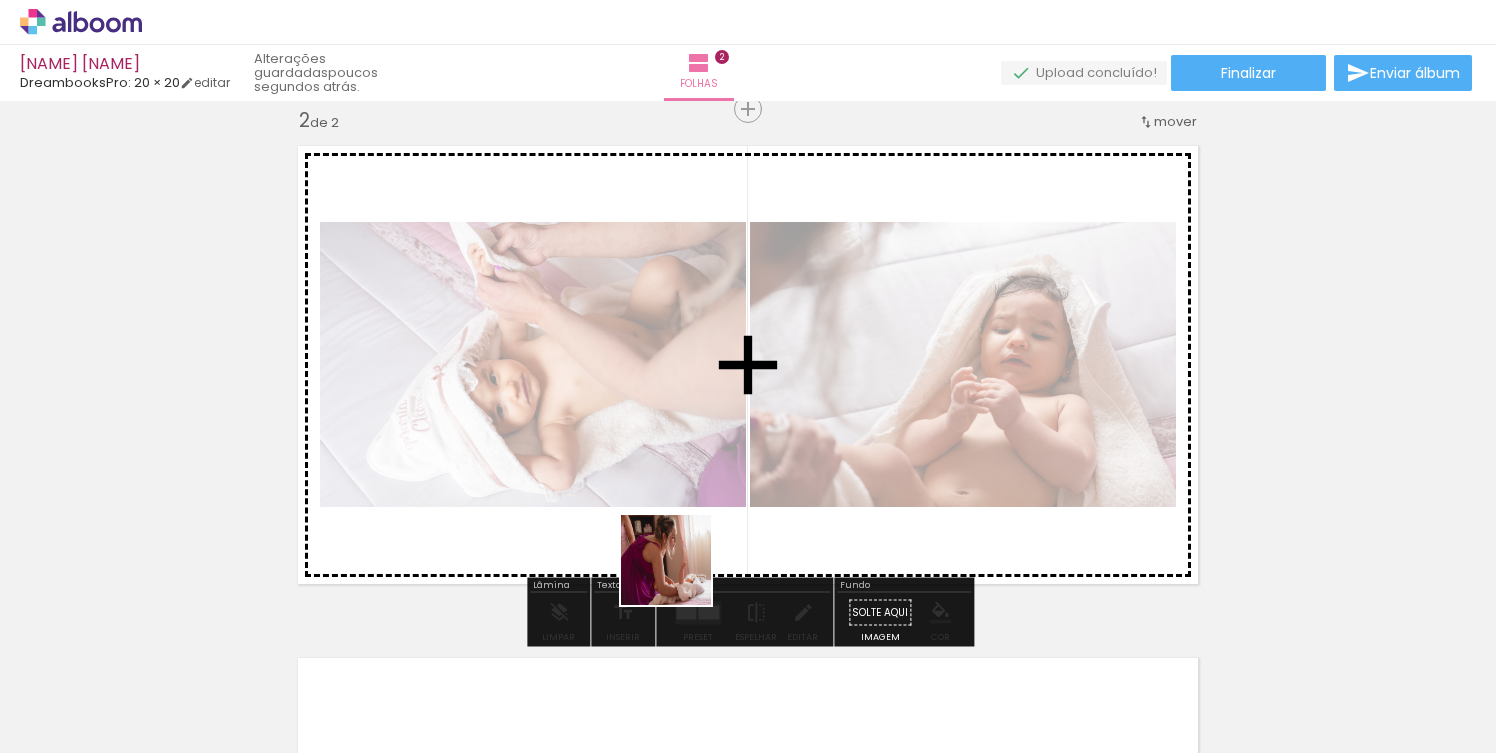 drag, startPoint x: 755, startPoint y: 686, endPoint x: 667, endPoint y: 540, distance: 170.46994 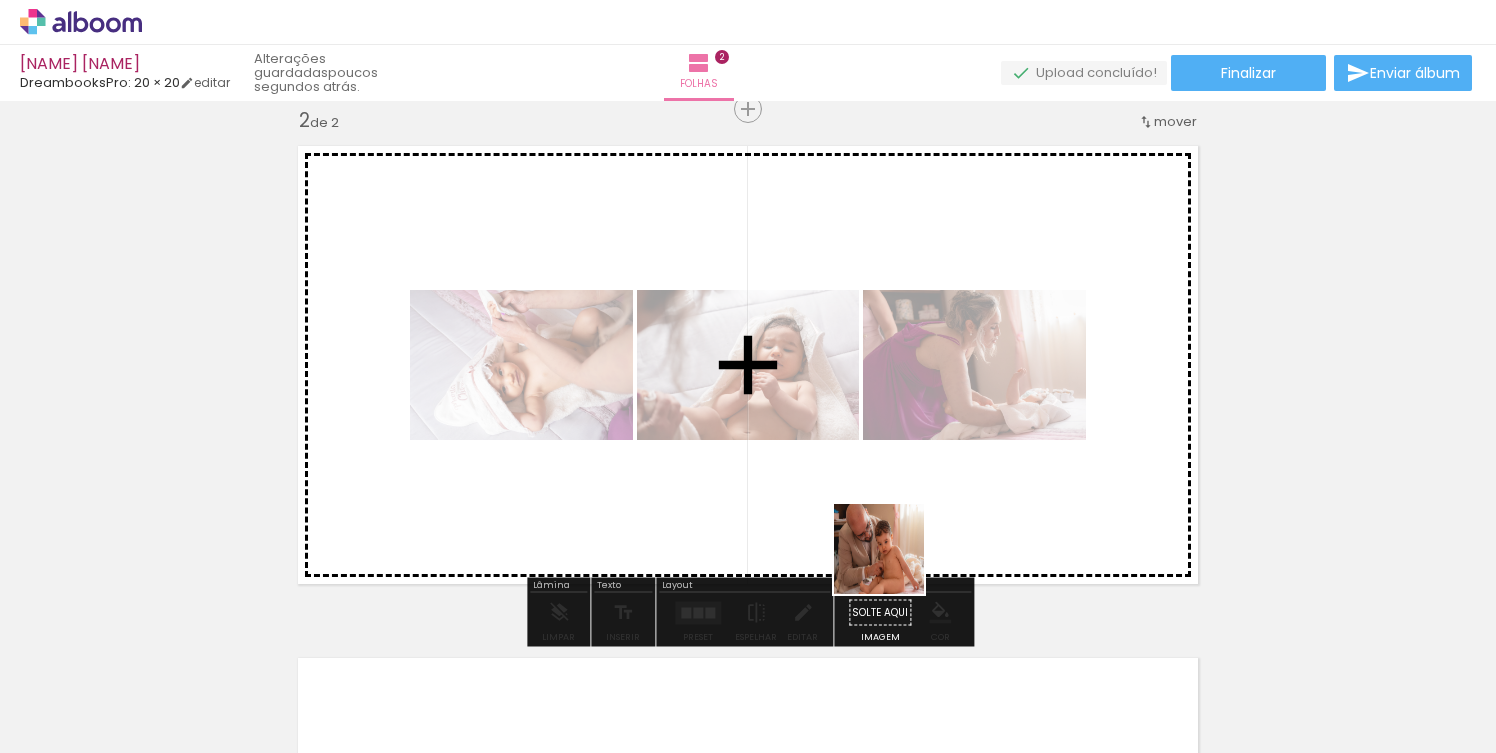 drag, startPoint x: 884, startPoint y: 695, endPoint x: 907, endPoint y: 505, distance: 191.38704 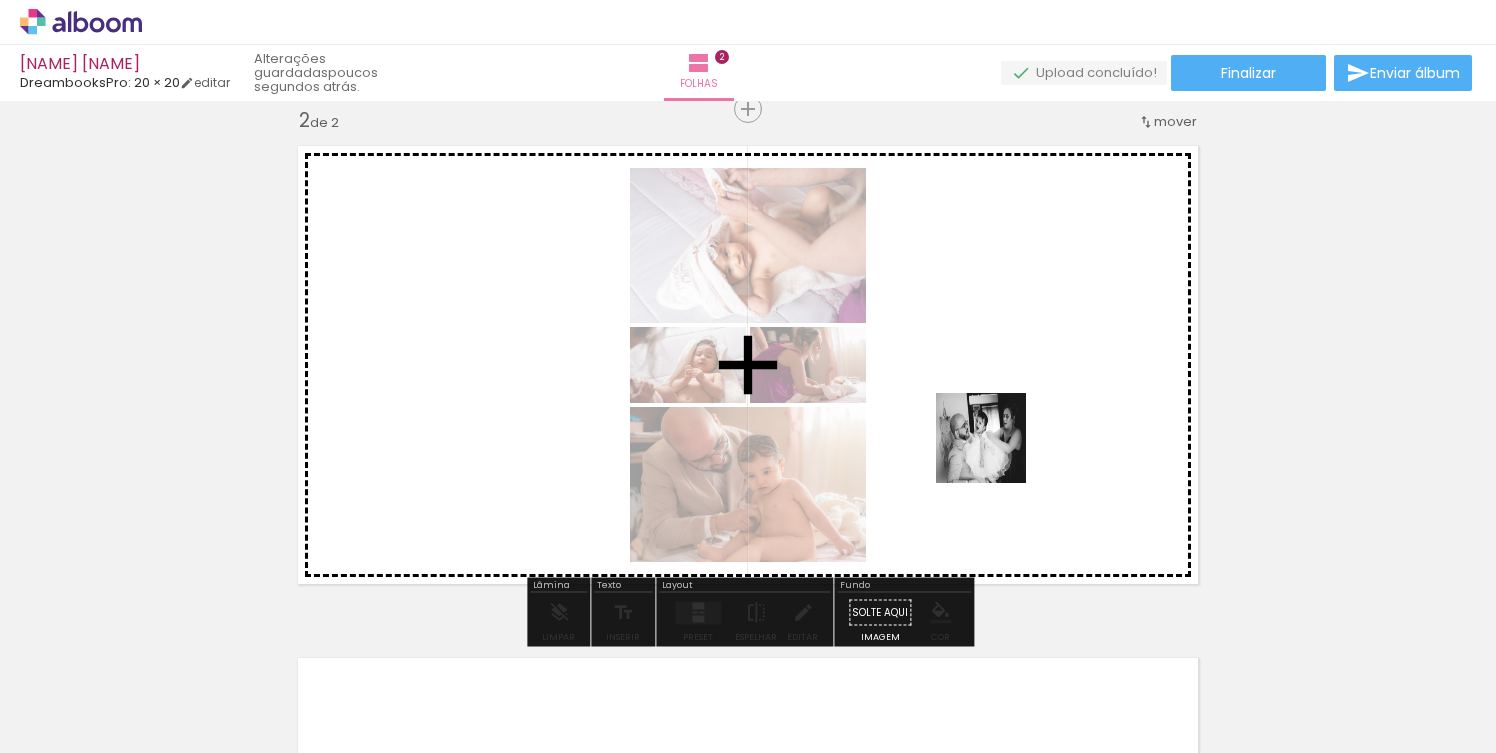 drag, startPoint x: 984, startPoint y: 687, endPoint x: 996, endPoint y: 453, distance: 234.3075 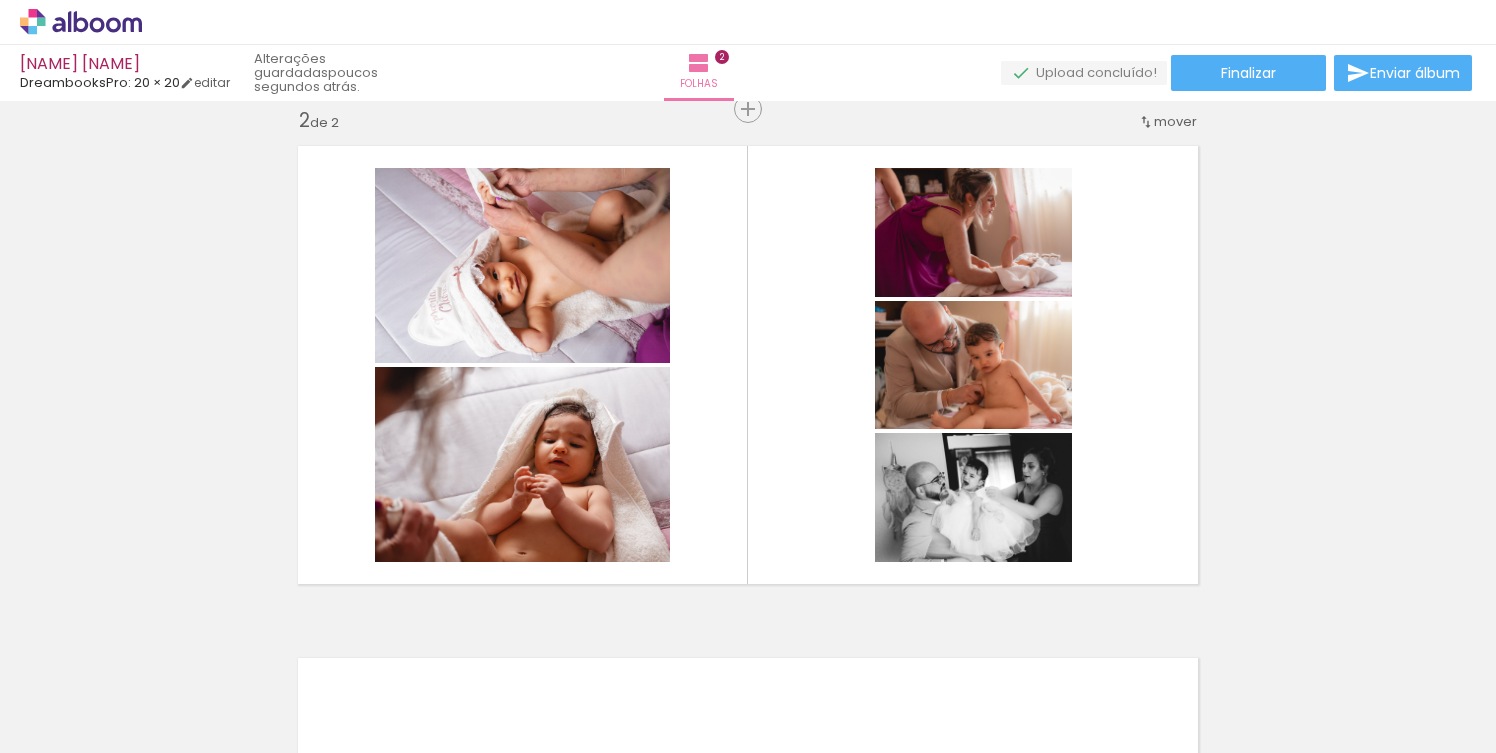 scroll, scrollTop: 0, scrollLeft: 0, axis: both 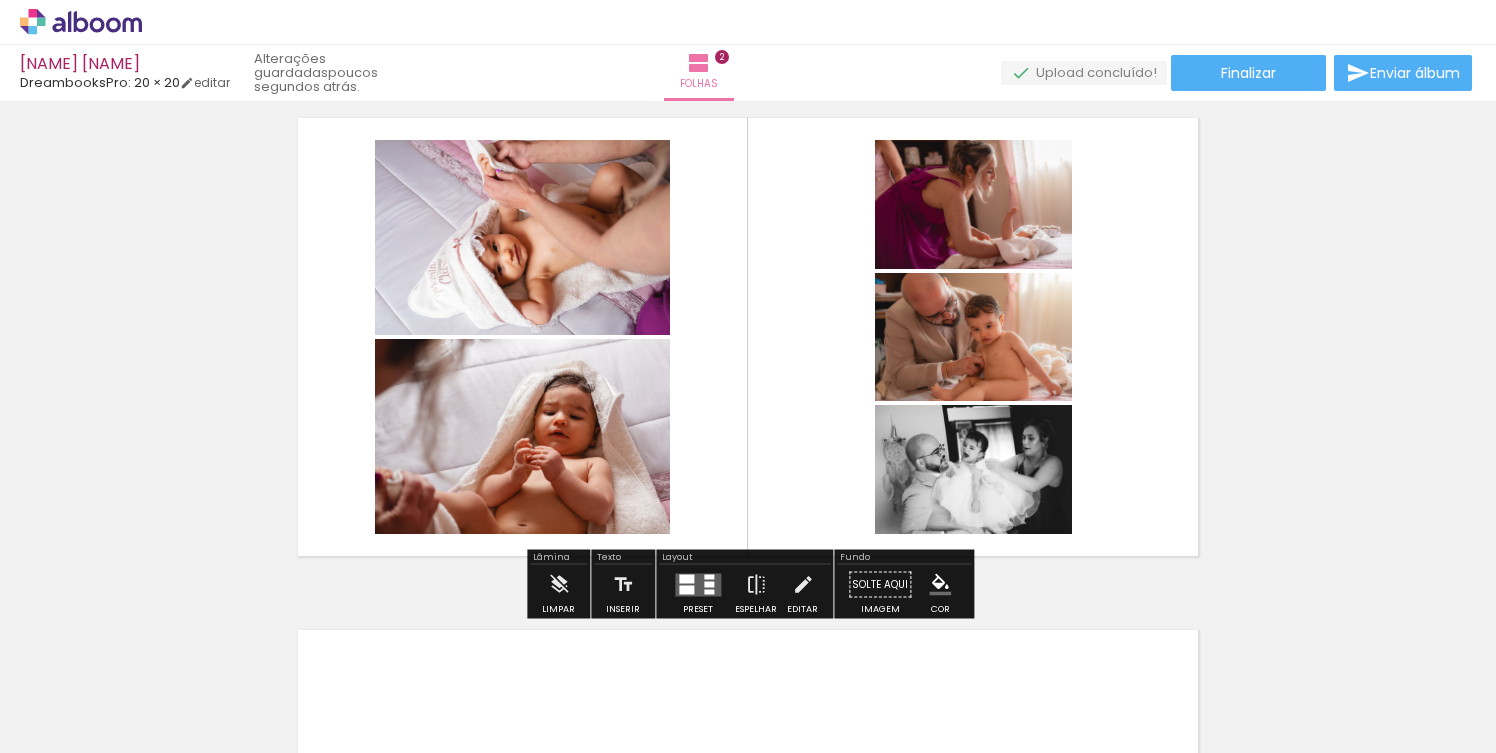 click at bounding box center [698, 584] 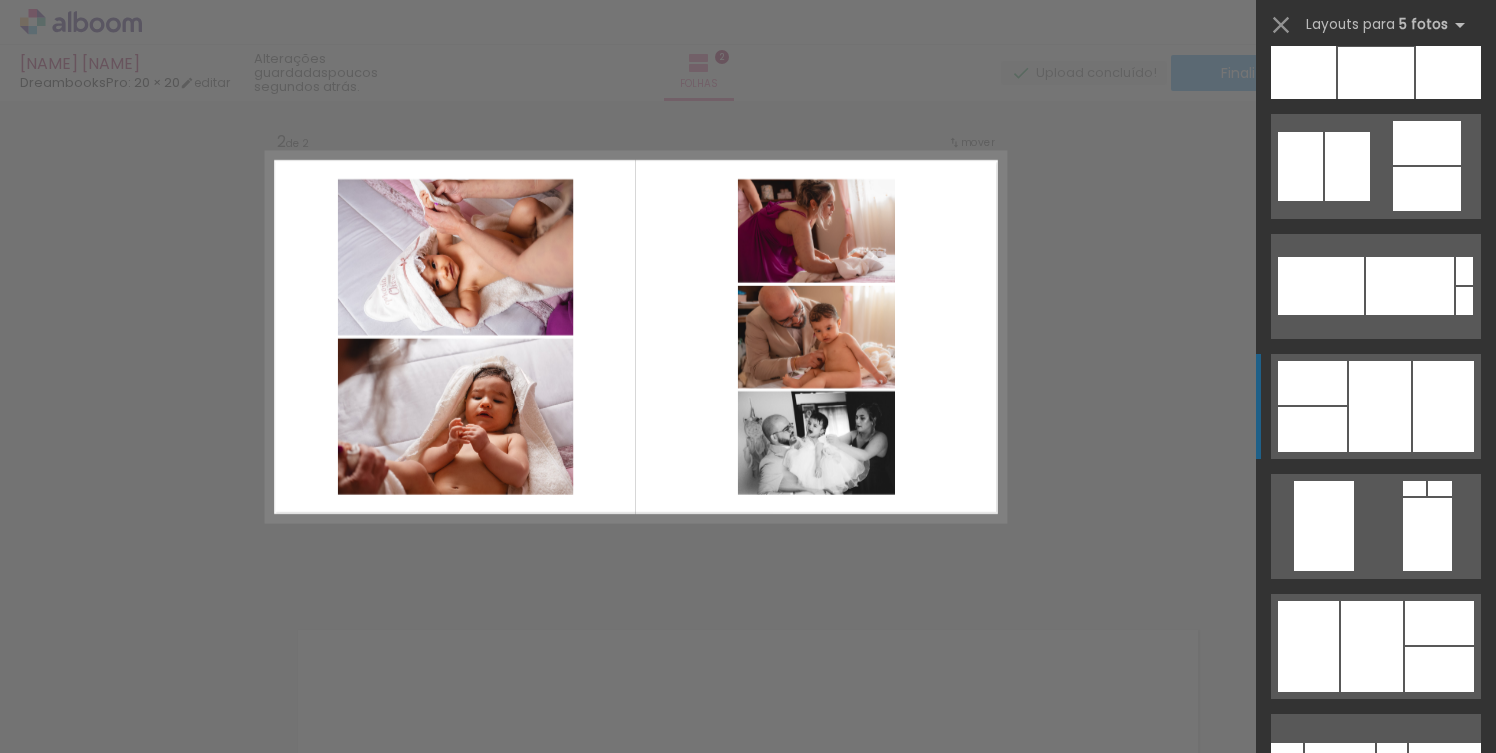 scroll, scrollTop: 0, scrollLeft: 0, axis: both 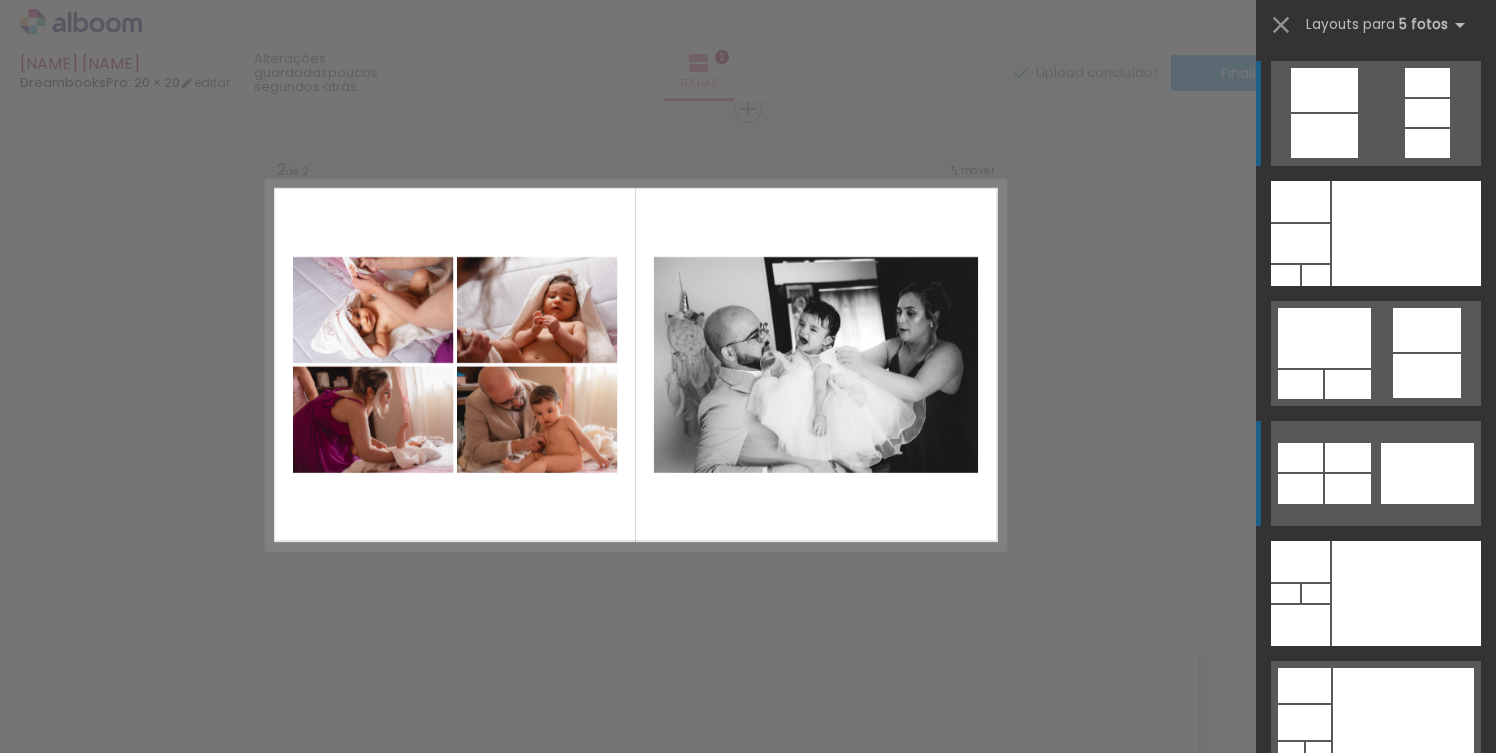 click at bounding box center [1406, 233] 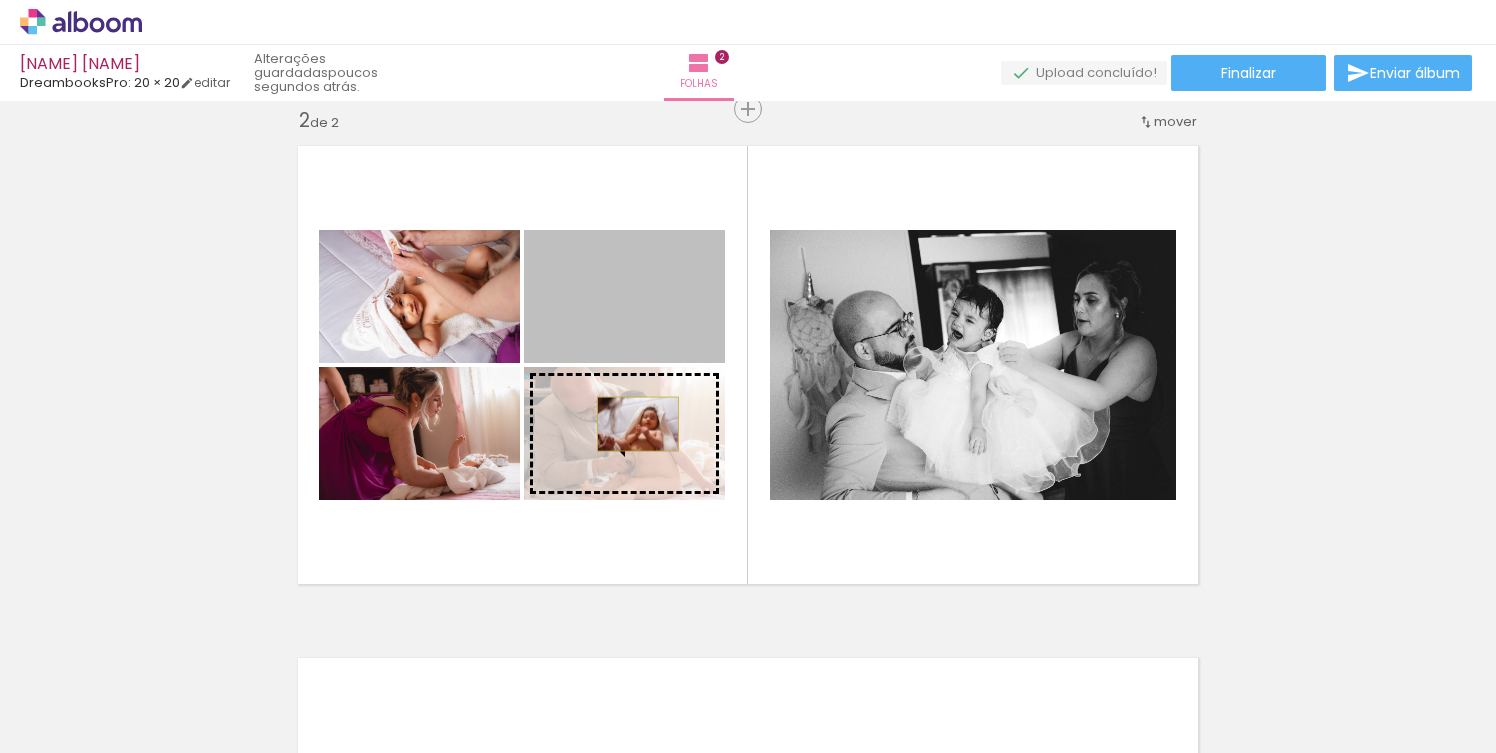 drag, startPoint x: 638, startPoint y: 299, endPoint x: 638, endPoint y: 424, distance: 125 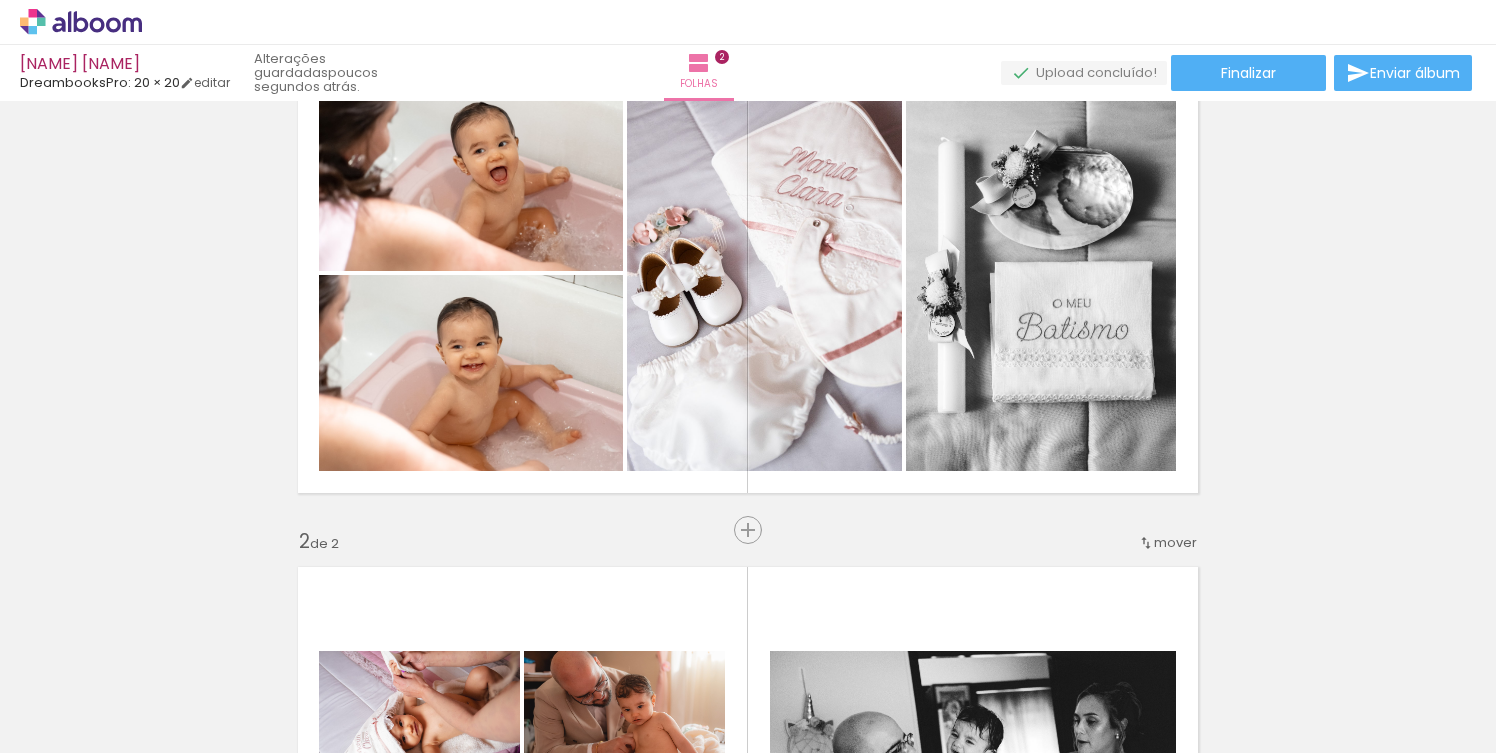 scroll, scrollTop: 55, scrollLeft: 0, axis: vertical 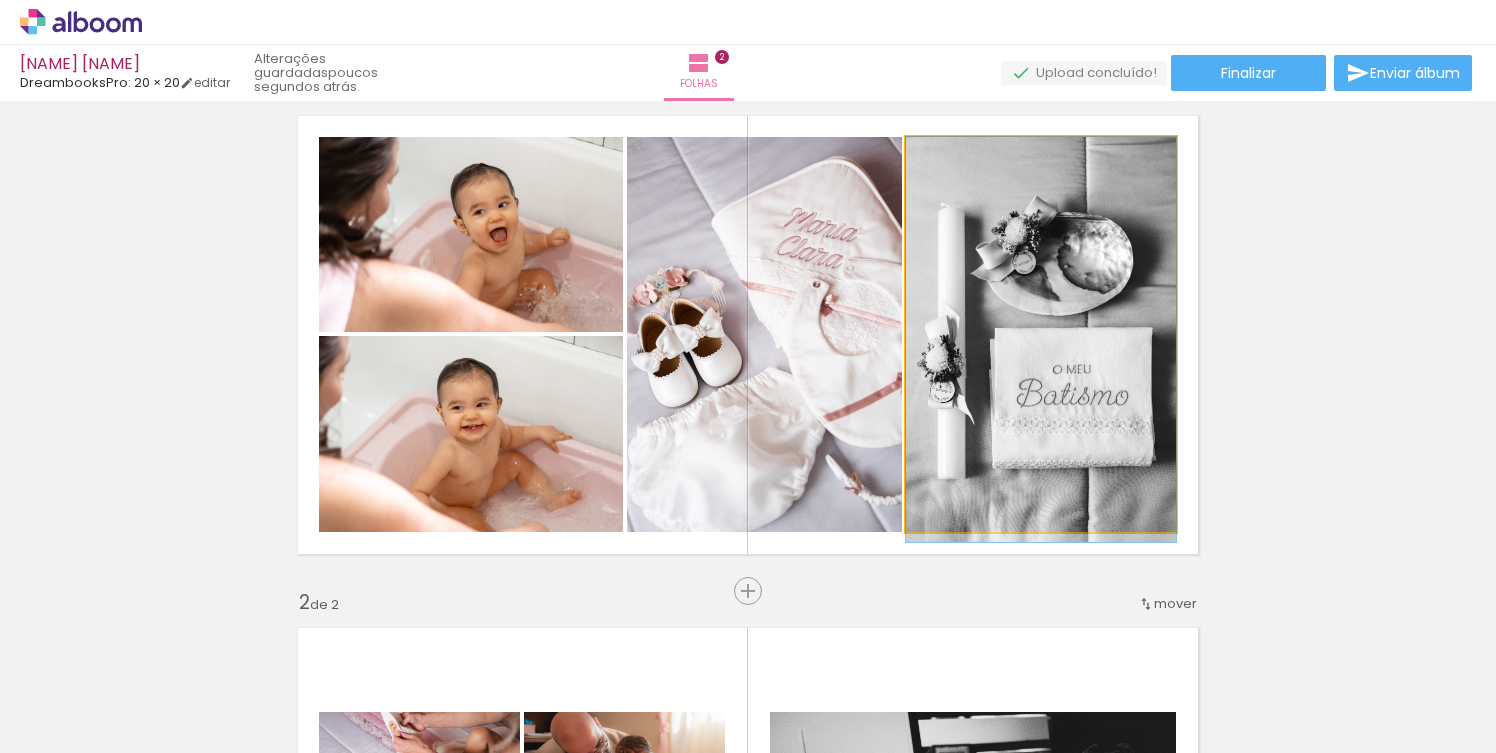 drag, startPoint x: 1104, startPoint y: 378, endPoint x: 963, endPoint y: 395, distance: 142.02112 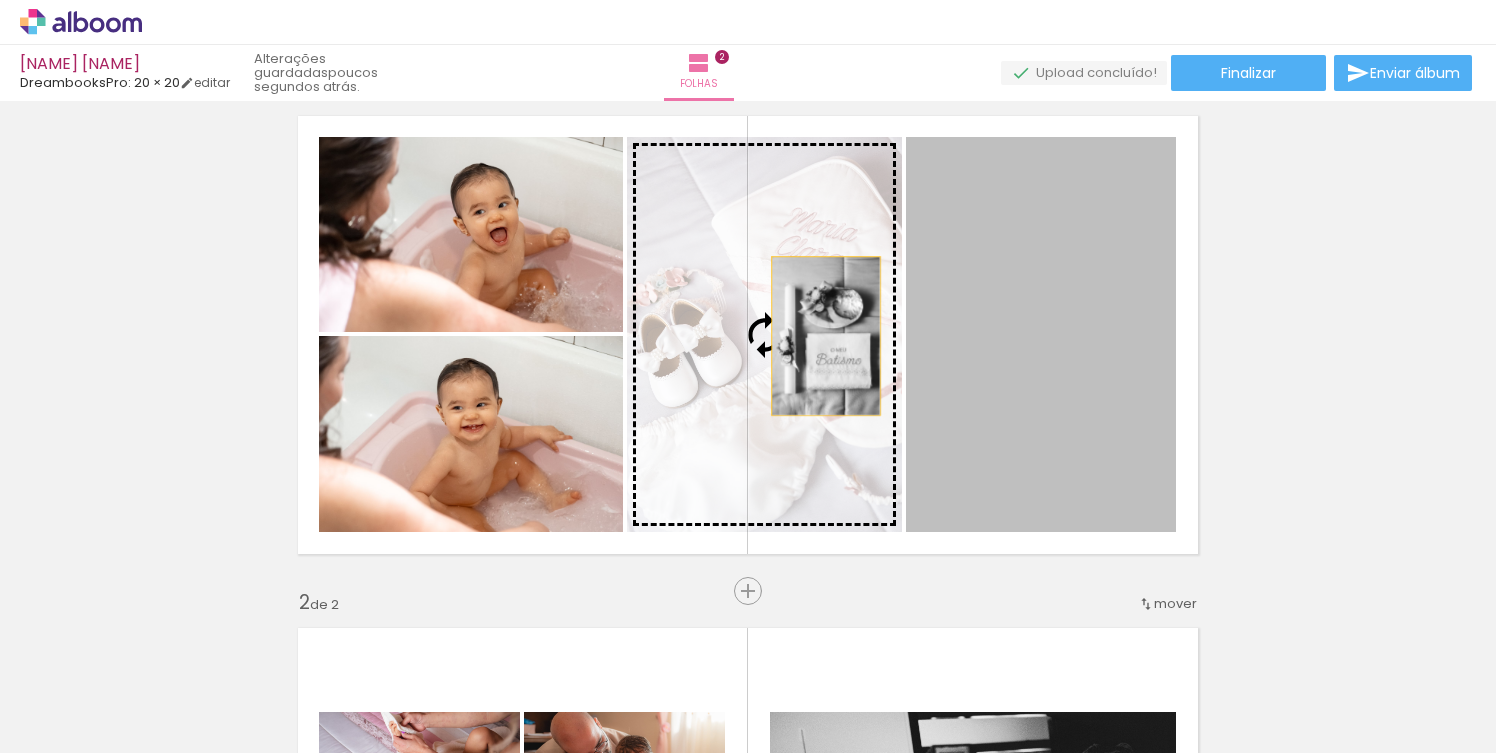 drag, startPoint x: 1017, startPoint y: 325, endPoint x: 826, endPoint y: 336, distance: 191.3165 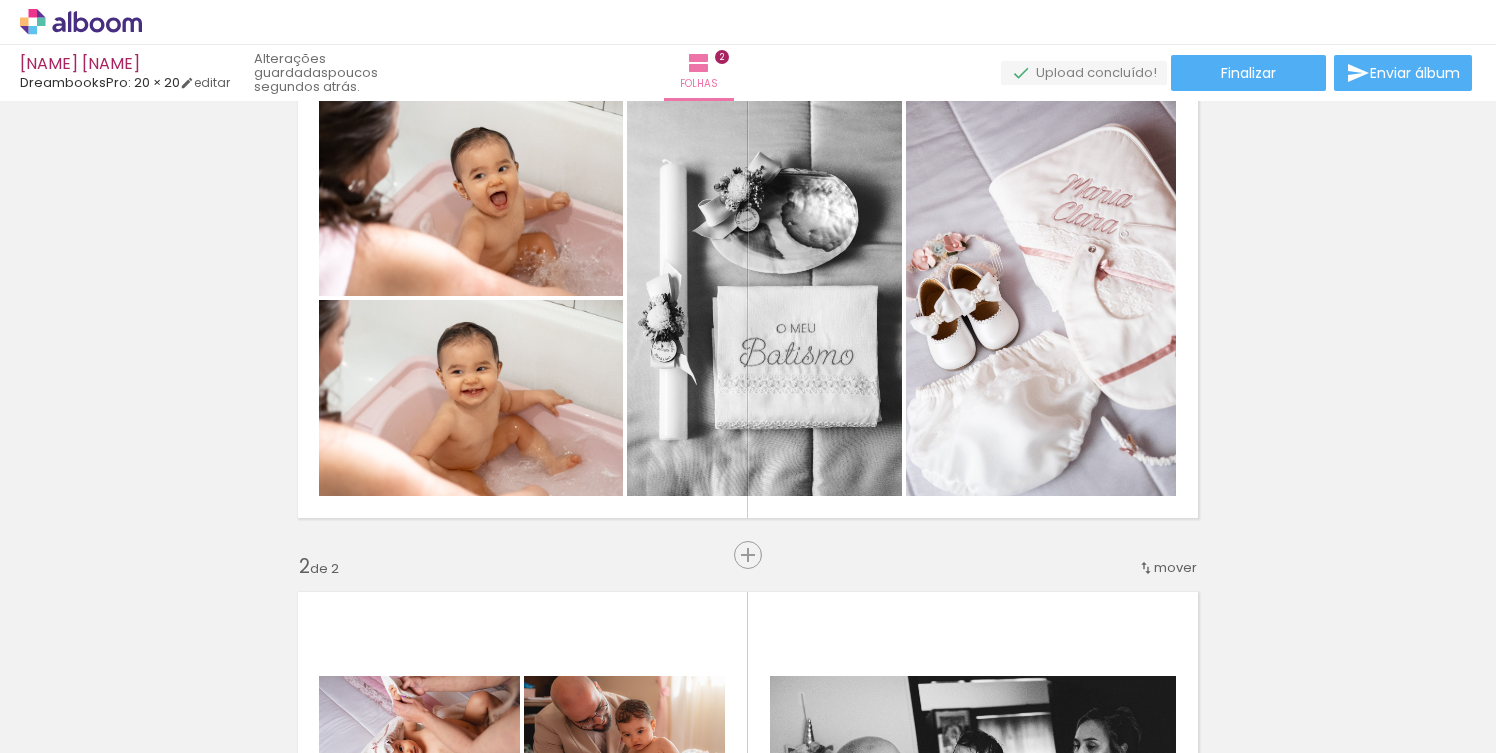 scroll, scrollTop: 59, scrollLeft: 0, axis: vertical 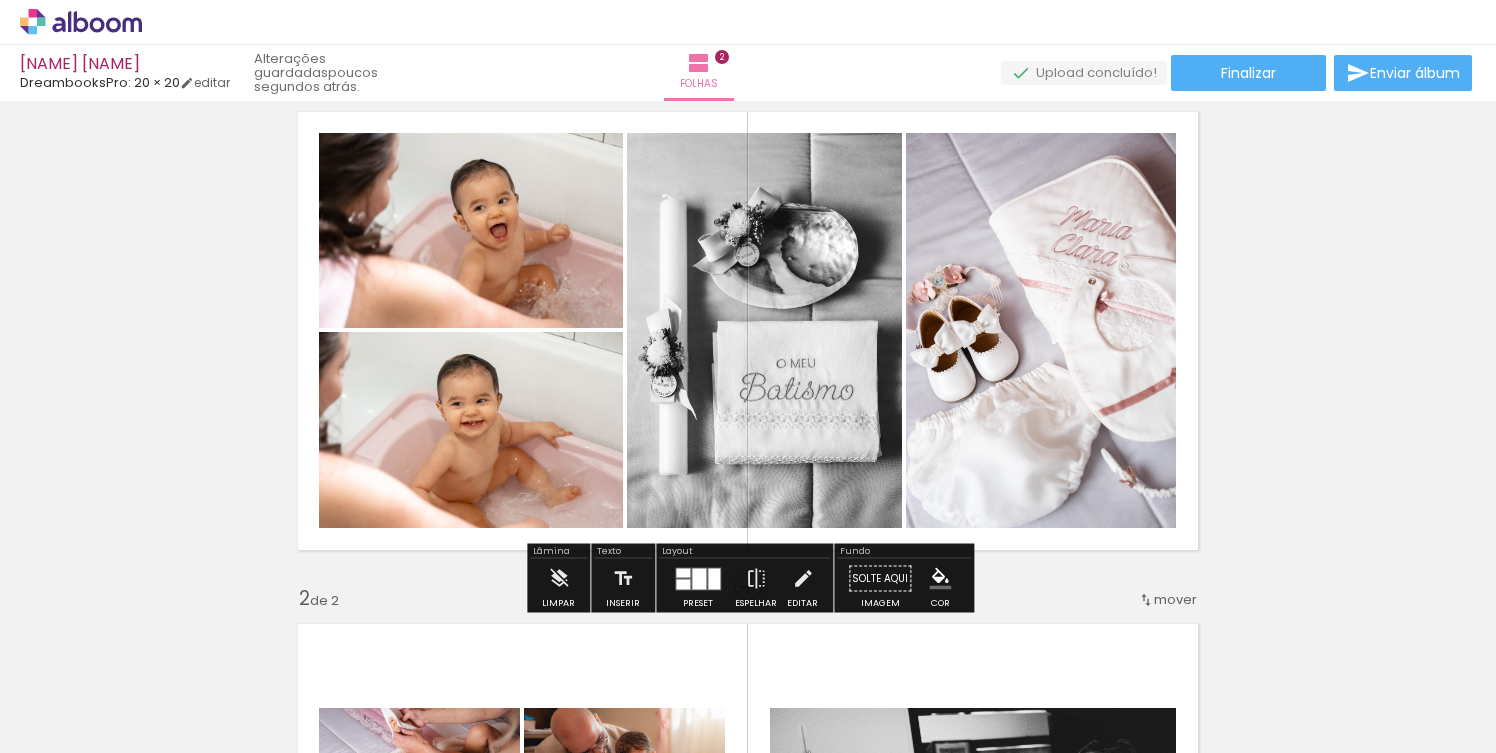 click on "Inserir folha 1  de 2  Inserir folha 2  de 2" at bounding box center (748, 817) 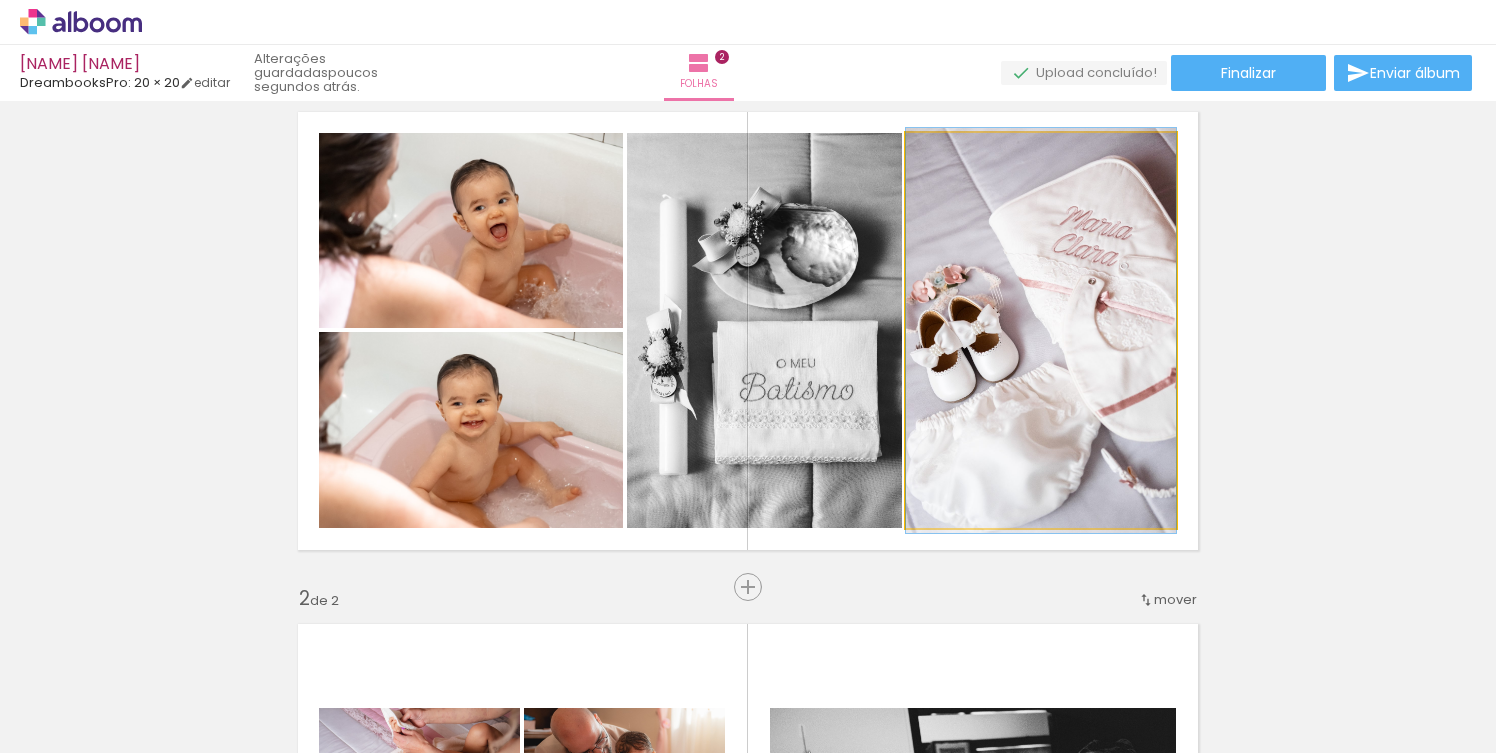 click 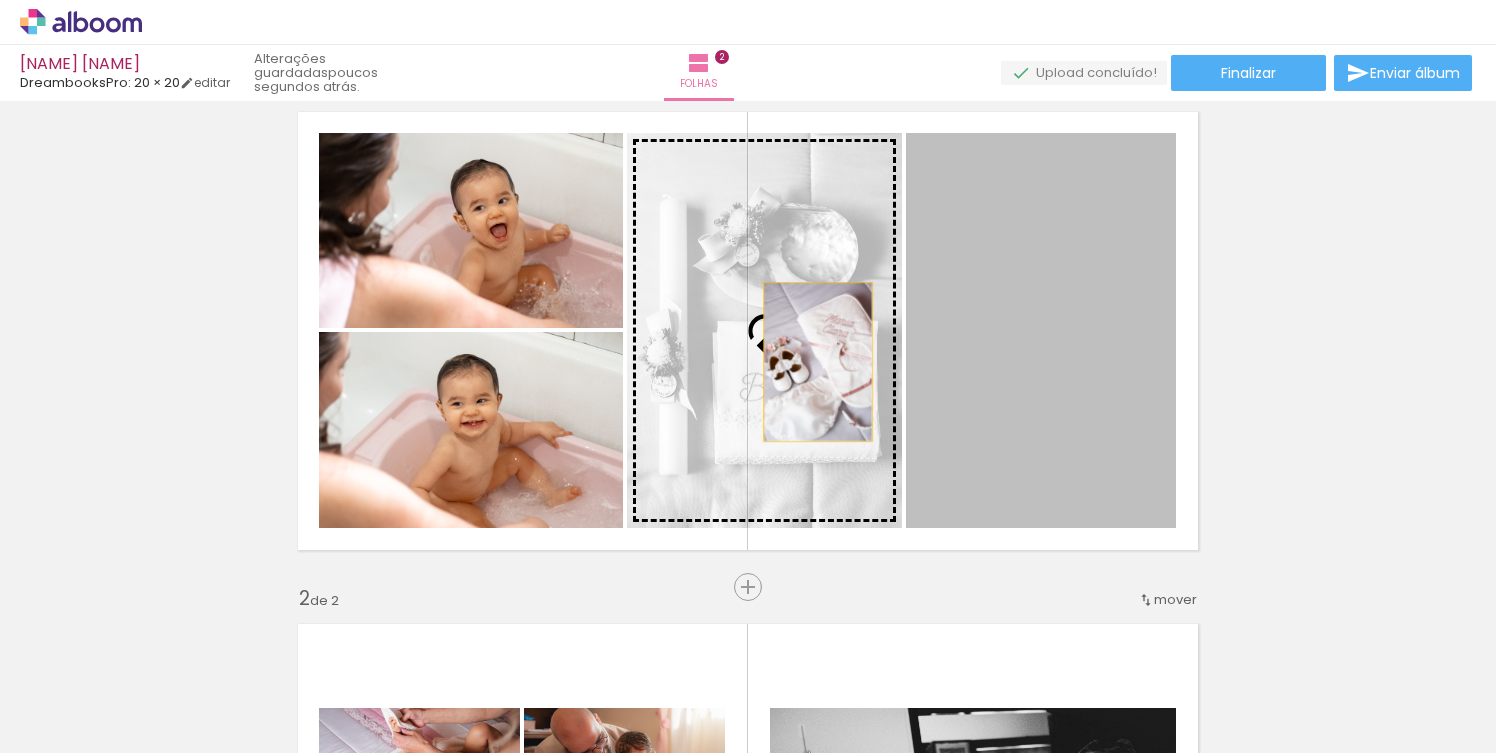 drag, startPoint x: 1088, startPoint y: 362, endPoint x: 818, endPoint y: 362, distance: 270 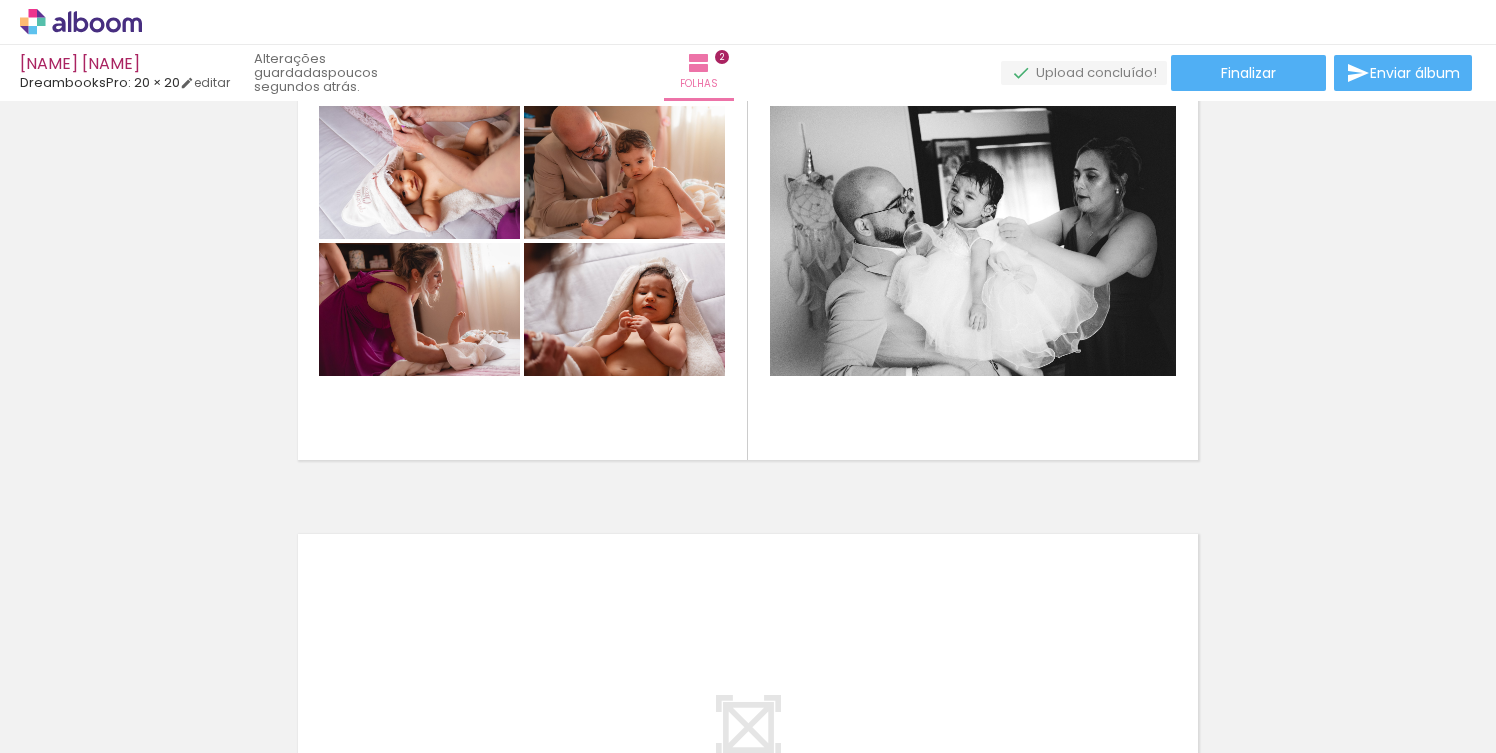 scroll, scrollTop: 642, scrollLeft: 0, axis: vertical 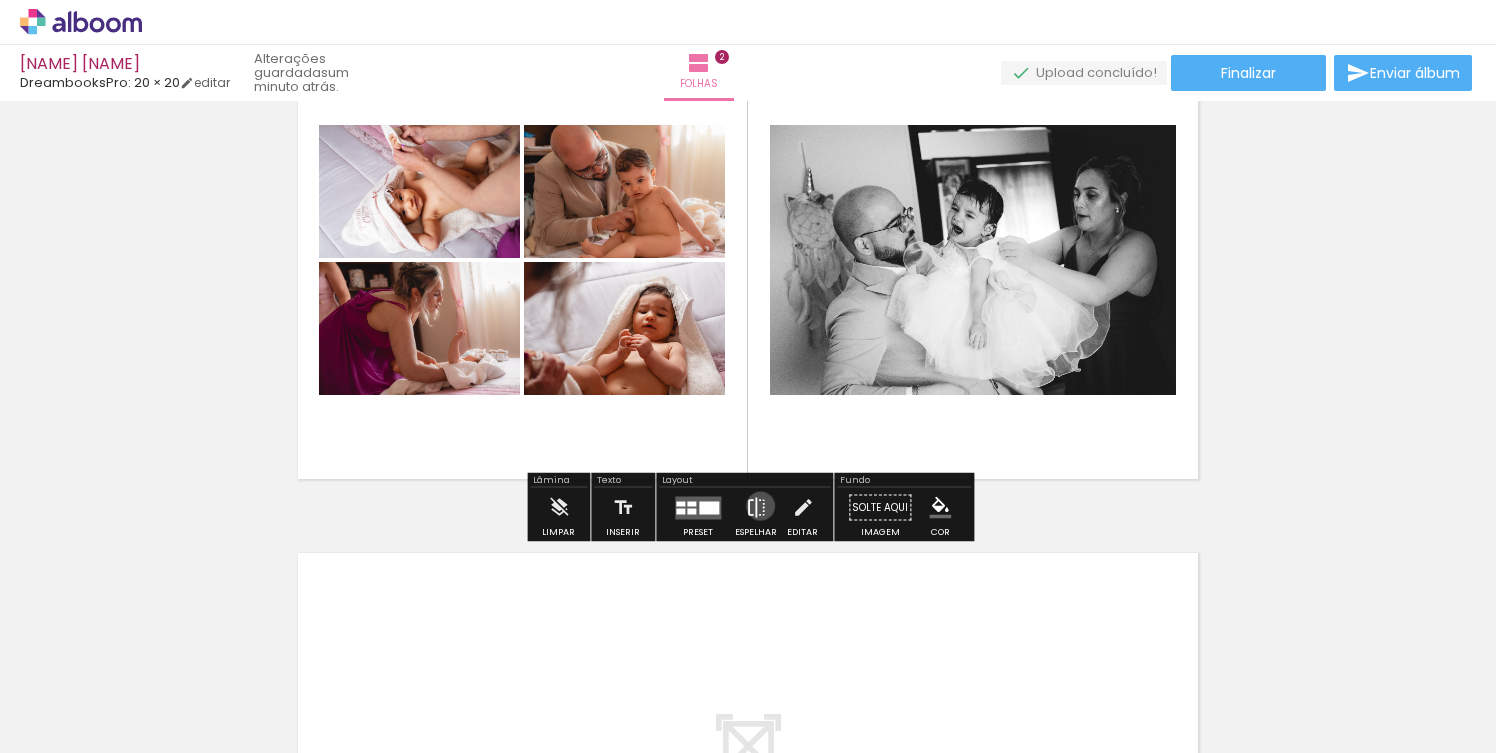 click at bounding box center [756, 508] 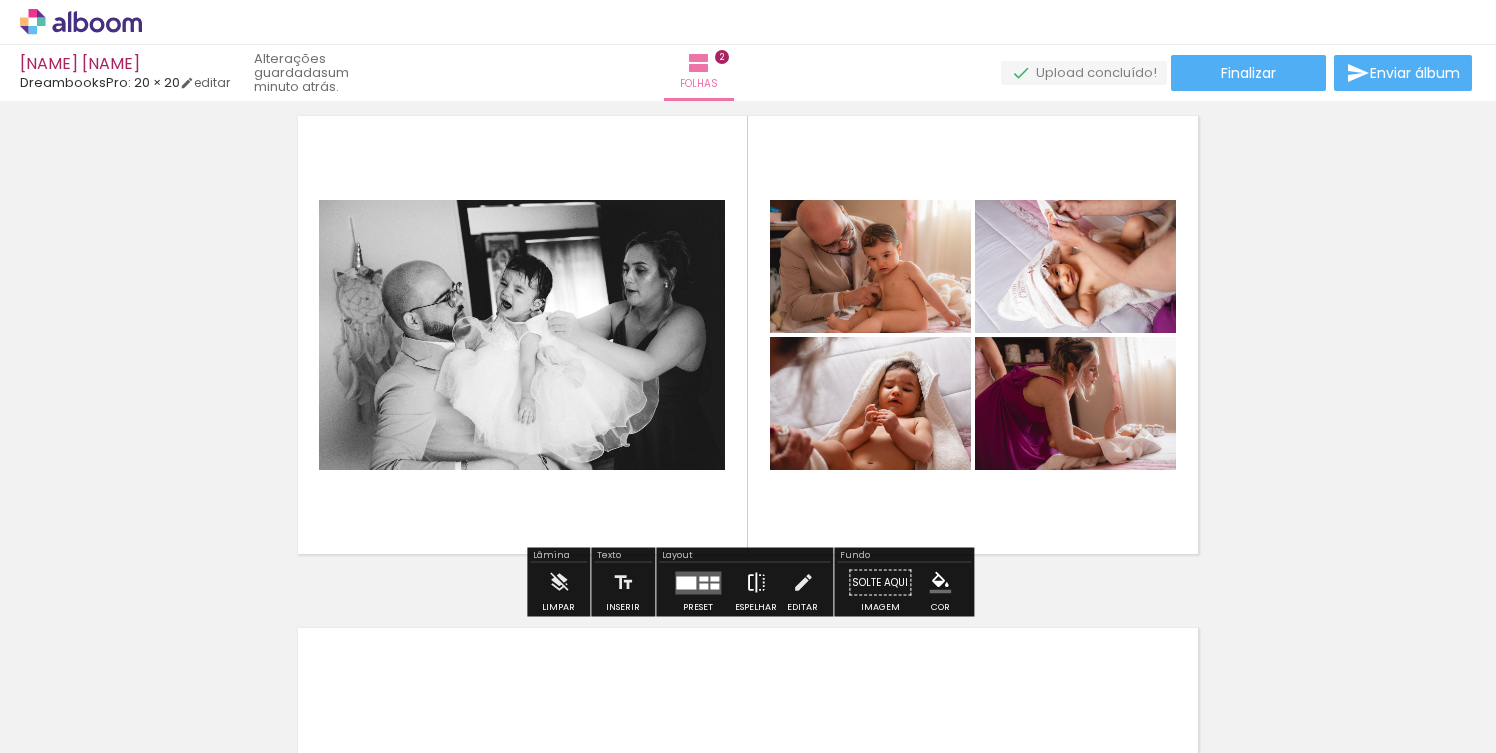 scroll, scrollTop: 571, scrollLeft: 0, axis: vertical 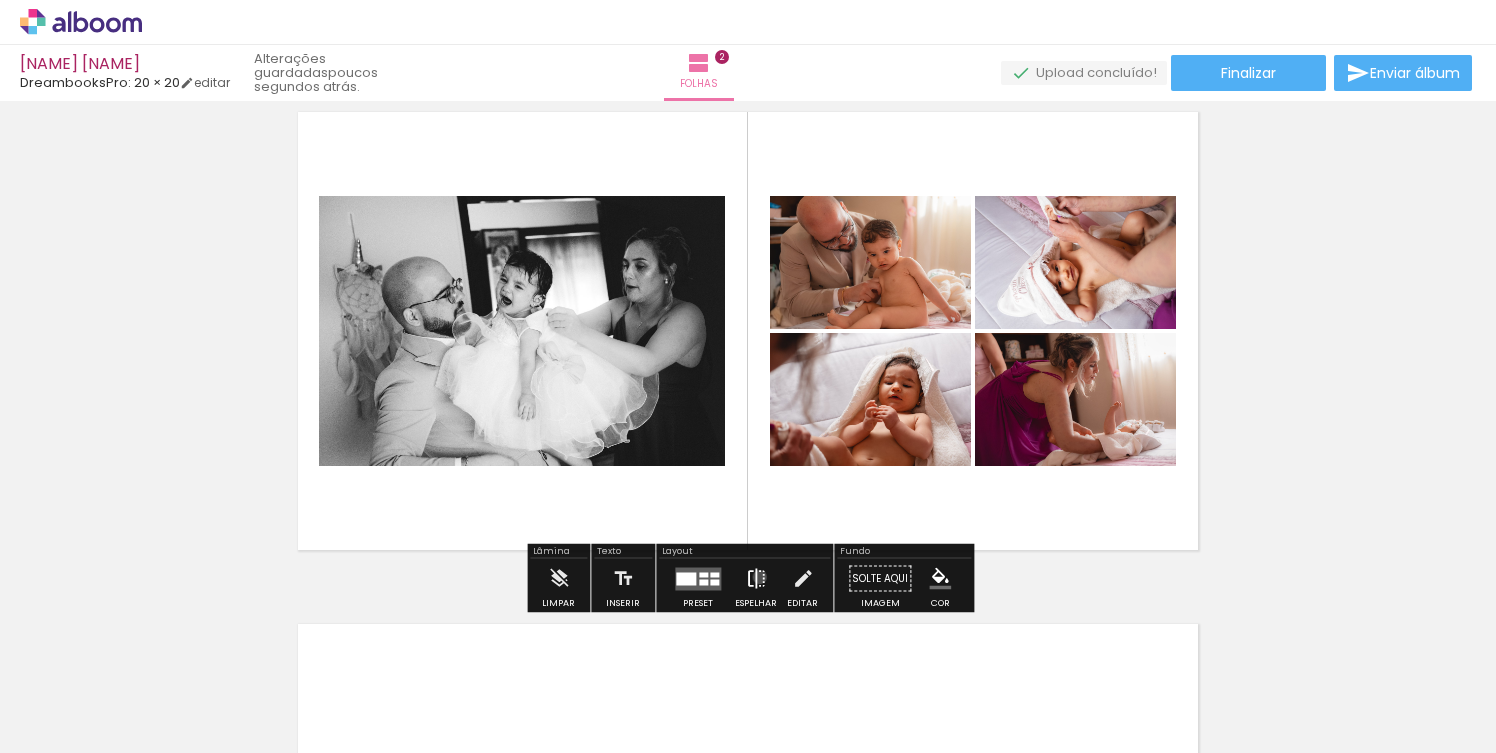 click at bounding box center [756, 579] 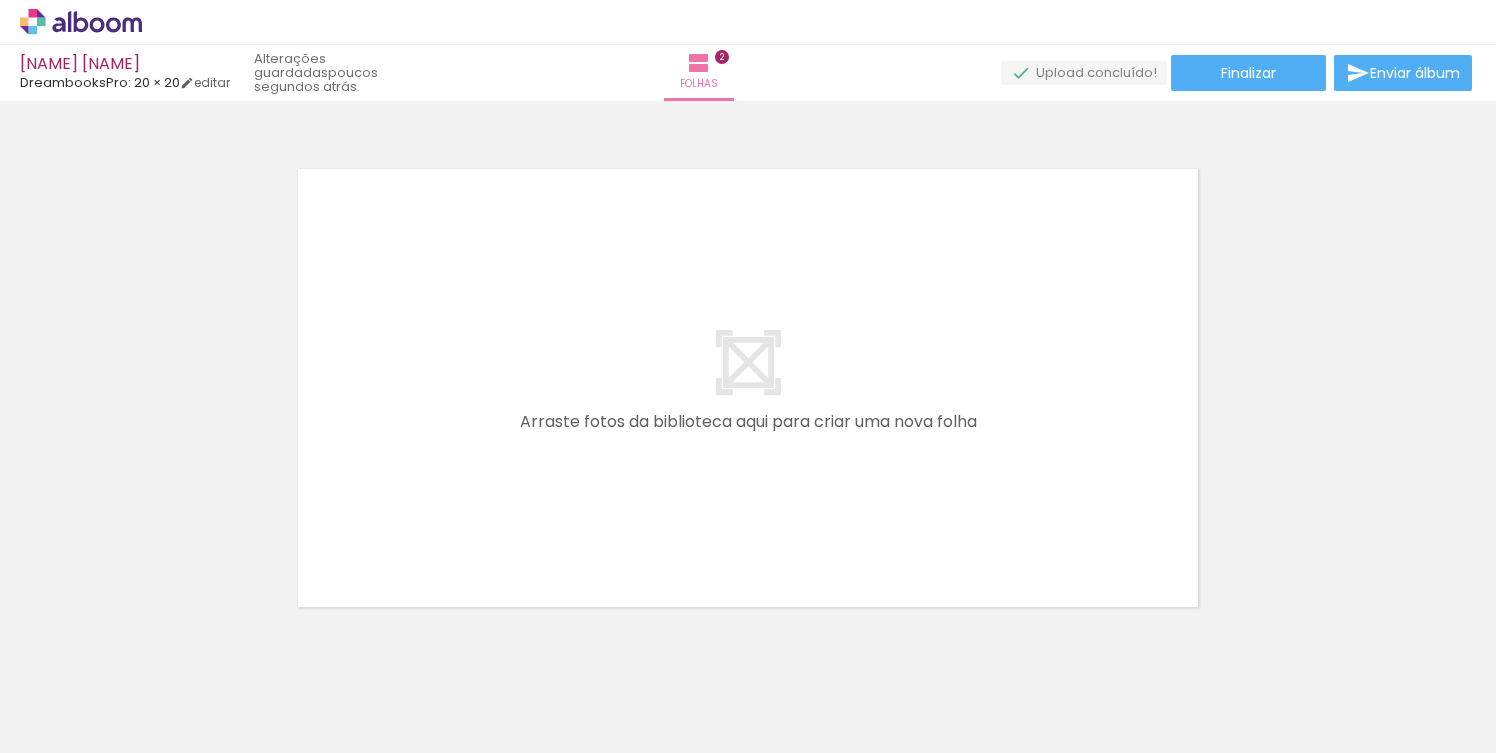 scroll, scrollTop: 1027, scrollLeft: 0, axis: vertical 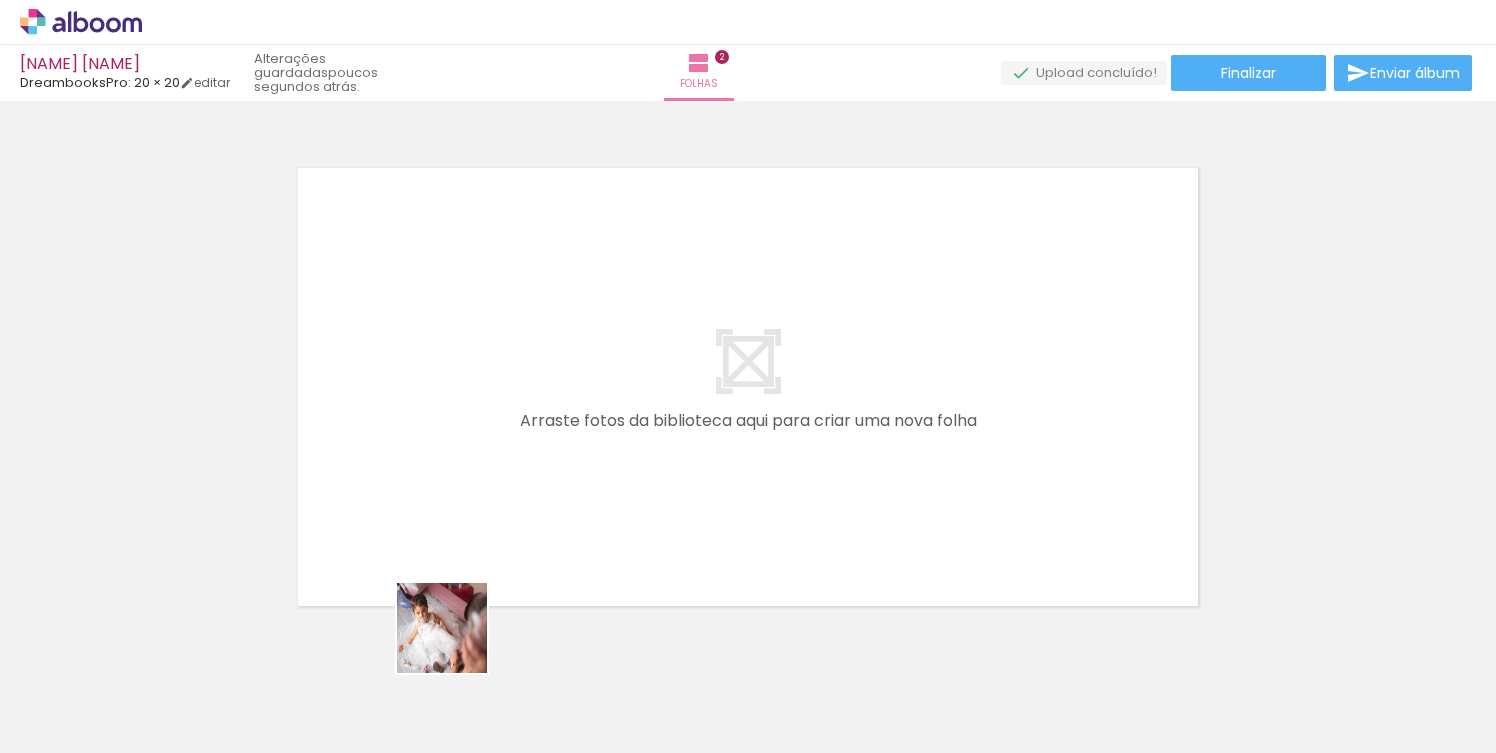 drag, startPoint x: 457, startPoint y: 700, endPoint x: 459, endPoint y: 485, distance: 215.00931 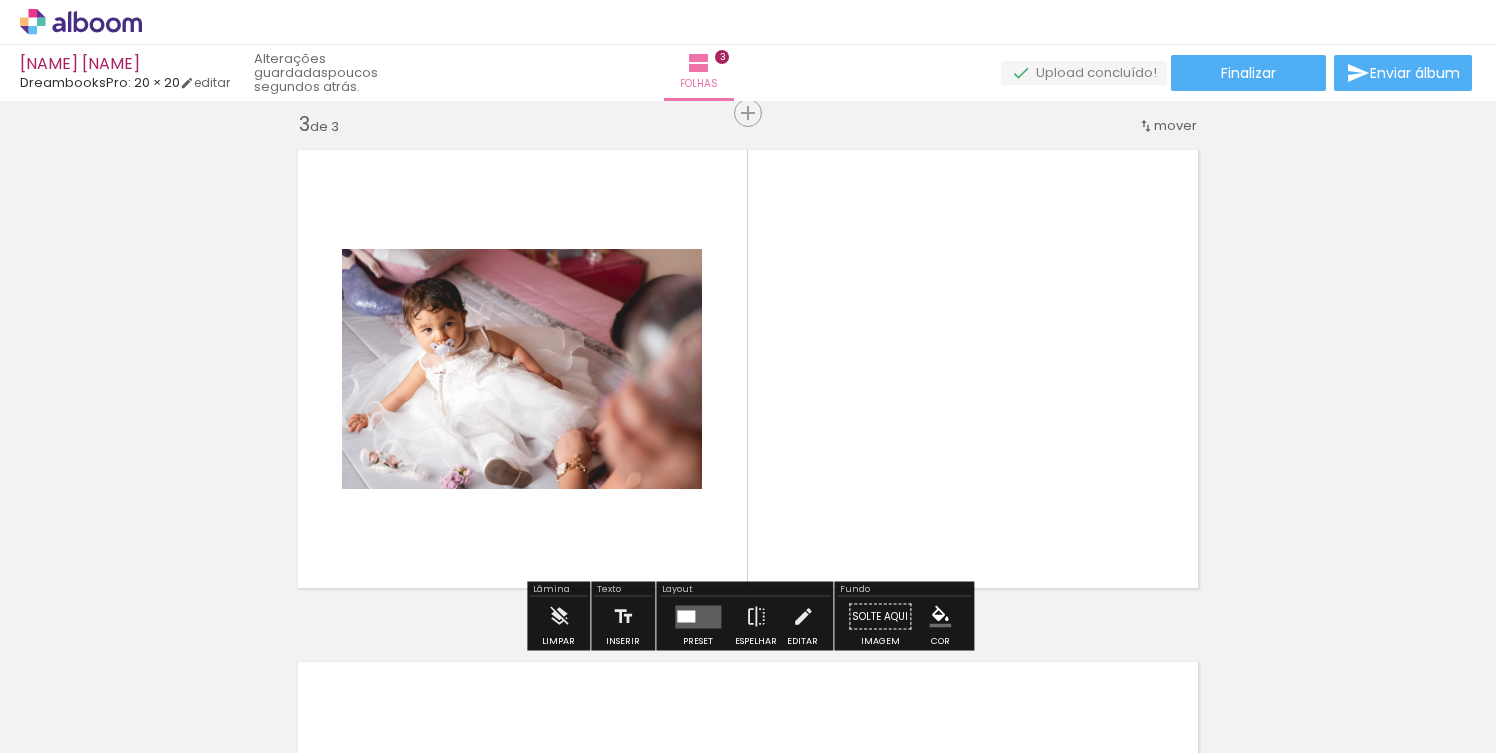 scroll, scrollTop: 1049, scrollLeft: 0, axis: vertical 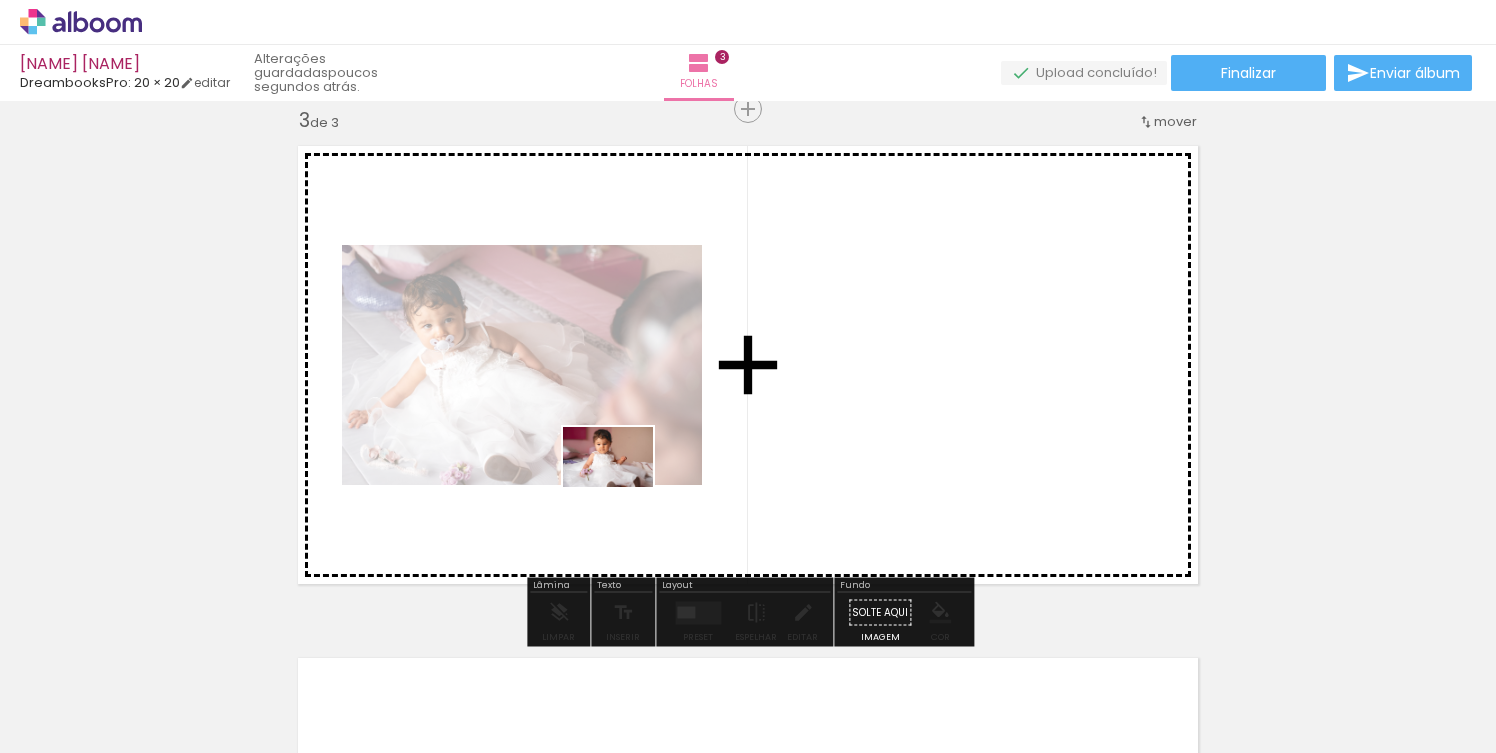 drag, startPoint x: 582, startPoint y: 684, endPoint x: 625, endPoint y: 484, distance: 204.57028 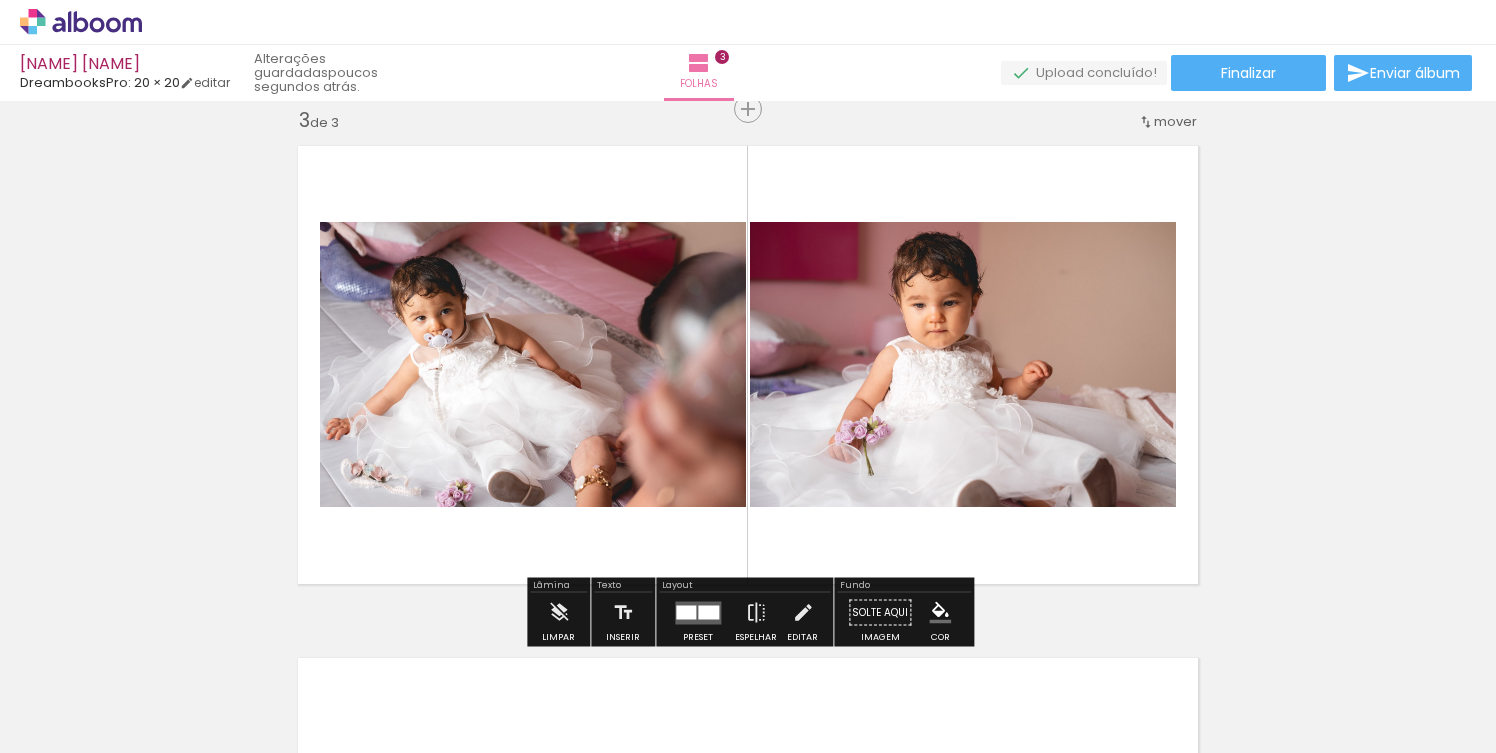 drag, startPoint x: 687, startPoint y: 692, endPoint x: 867, endPoint y: 470, distance: 285.80414 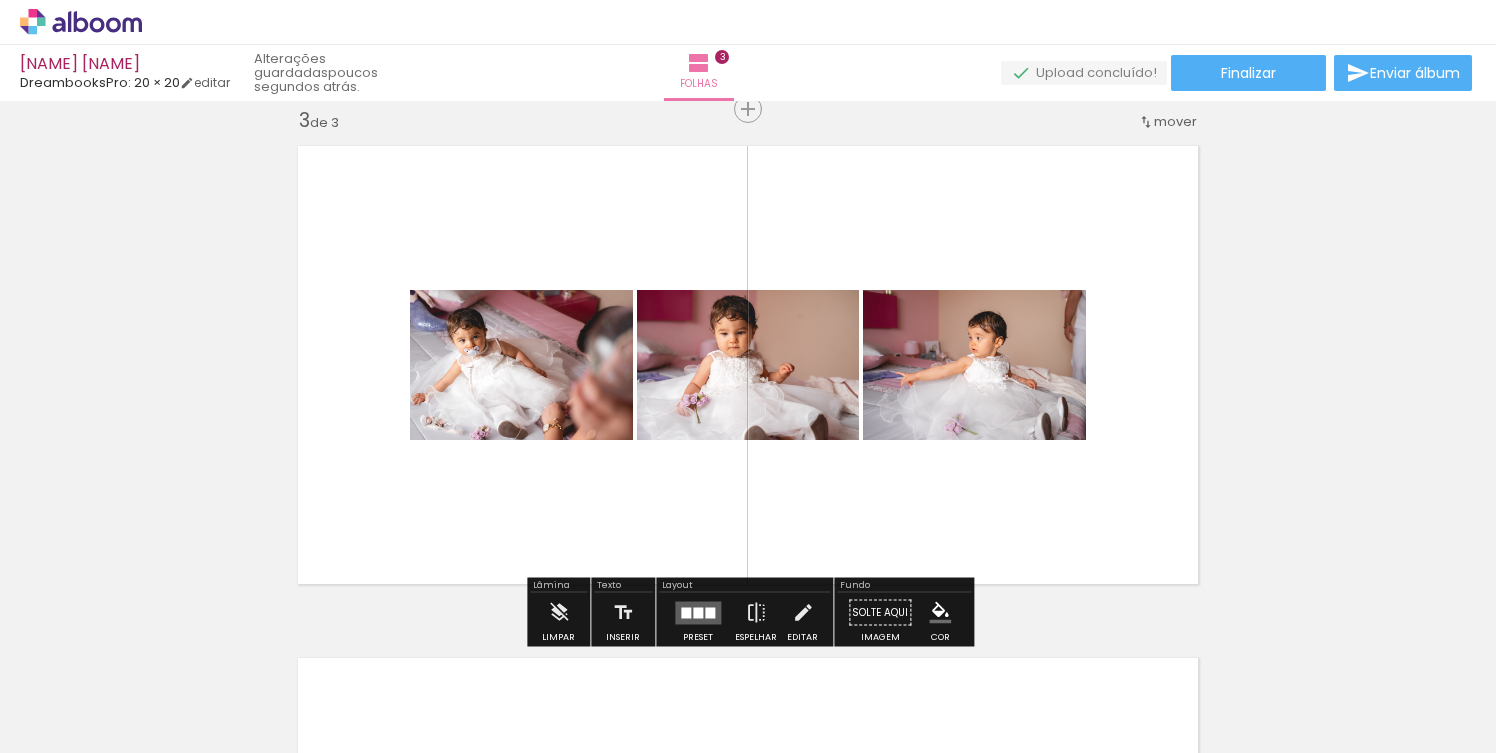 click at bounding box center (698, 612) 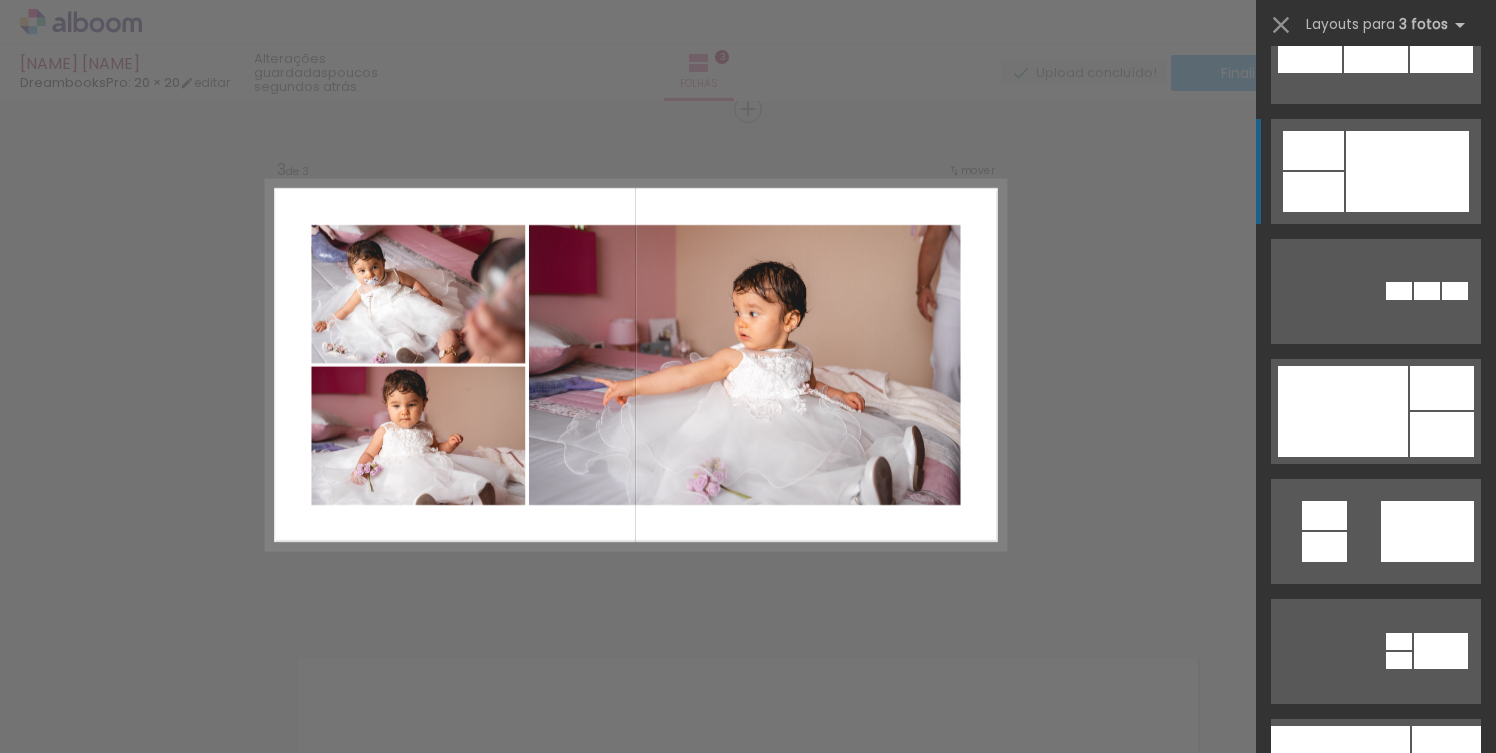 scroll, scrollTop: 2106, scrollLeft: 0, axis: vertical 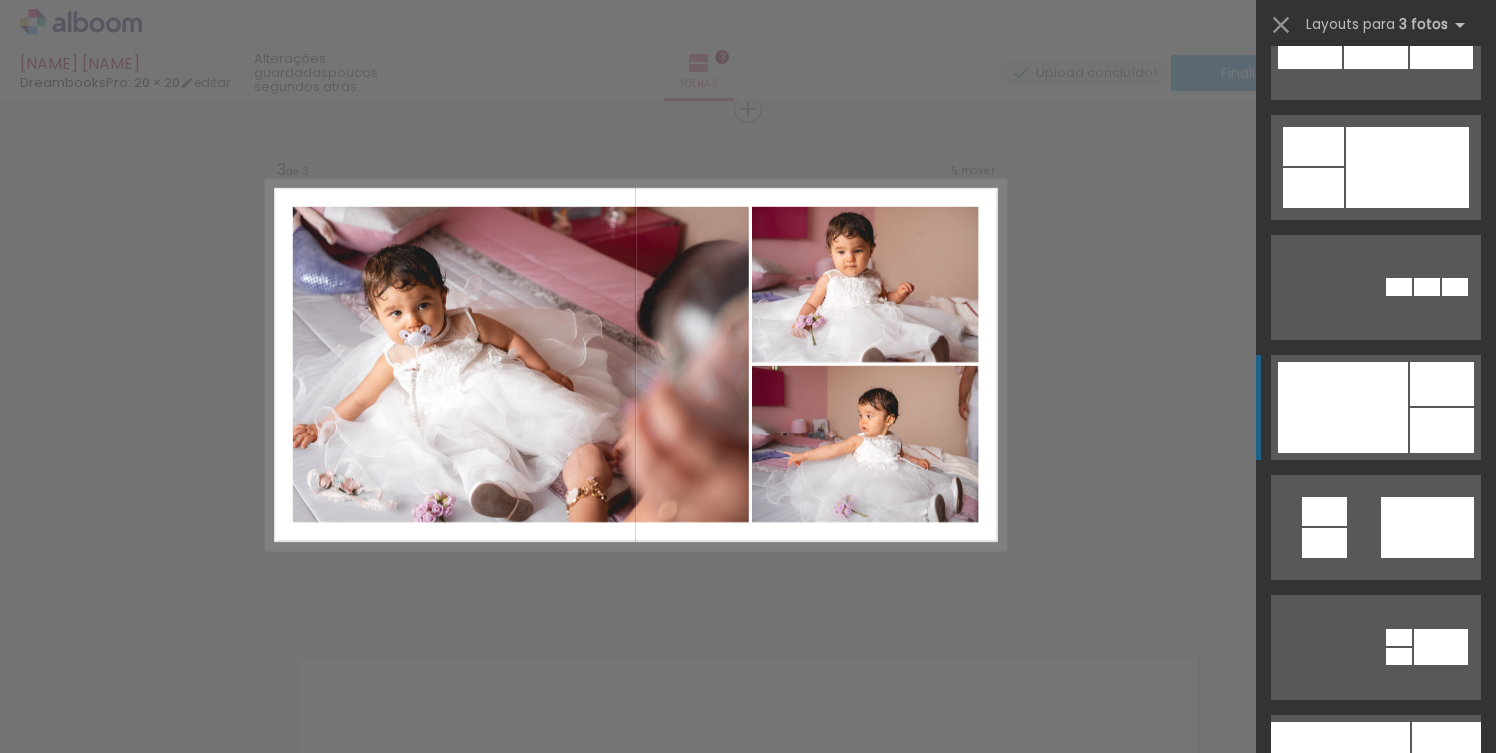 click at bounding box center (1343, 407) 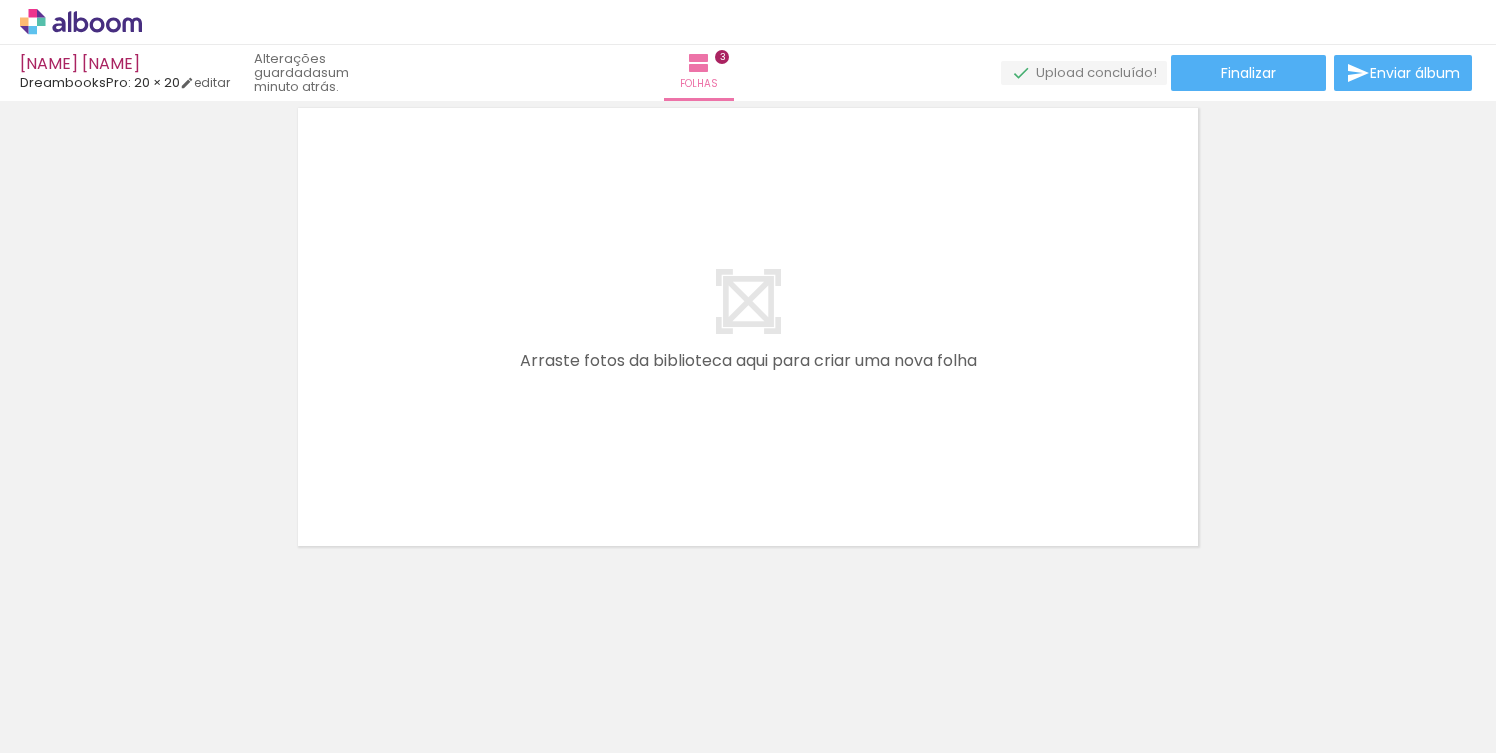 scroll, scrollTop: 1599, scrollLeft: 0, axis: vertical 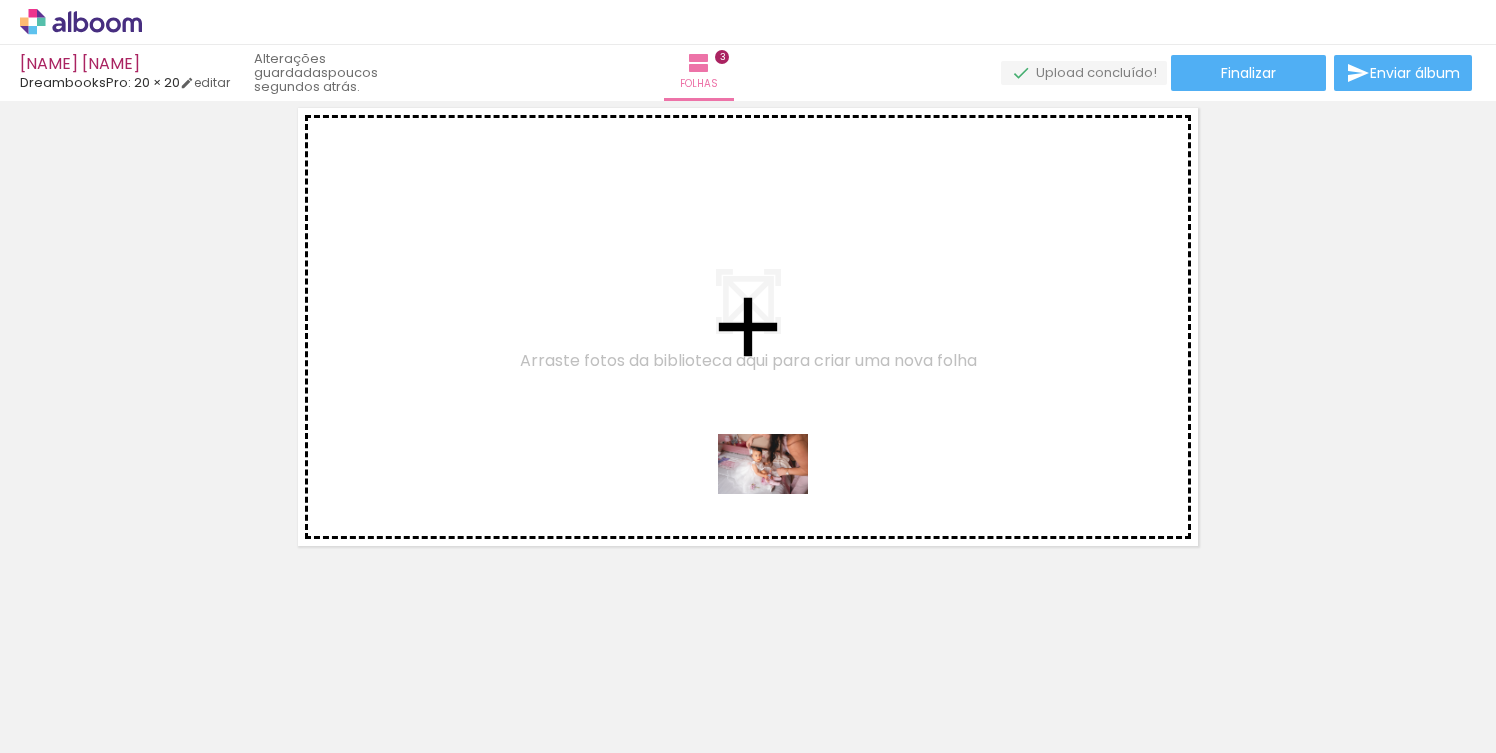 drag, startPoint x: 811, startPoint y: 679, endPoint x: 778, endPoint y: 494, distance: 187.9202 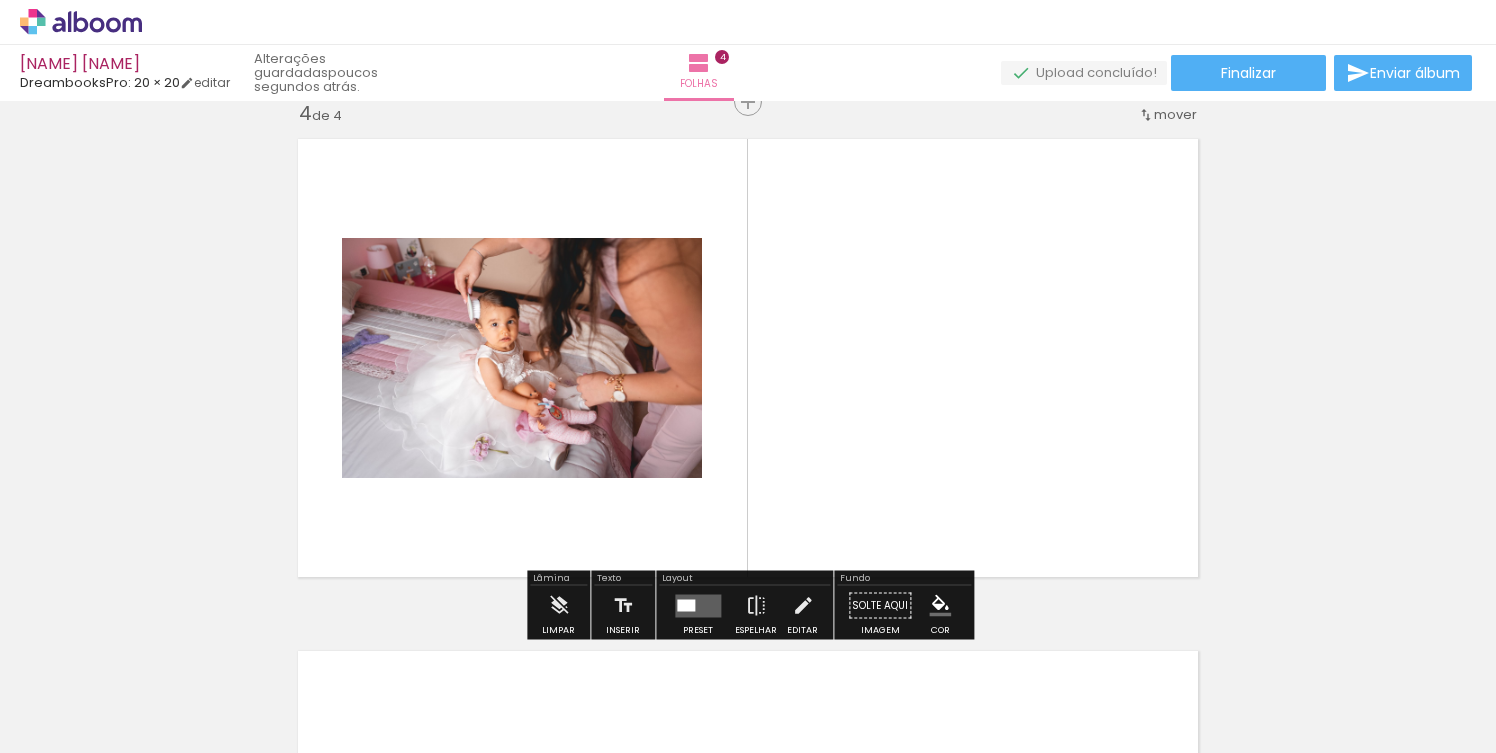 scroll, scrollTop: 1561, scrollLeft: 0, axis: vertical 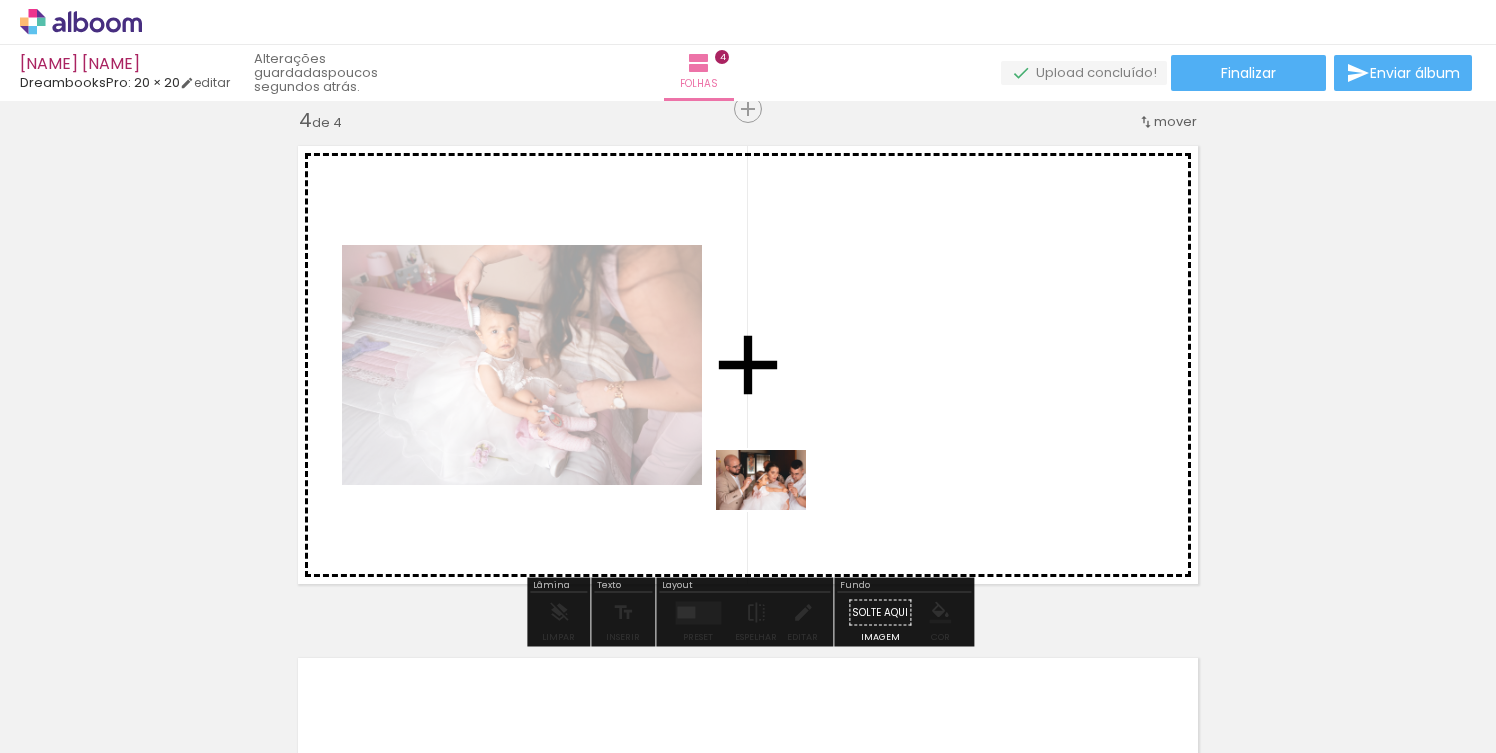 drag, startPoint x: 910, startPoint y: 682, endPoint x: 776, endPoint y: 510, distance: 218.0367 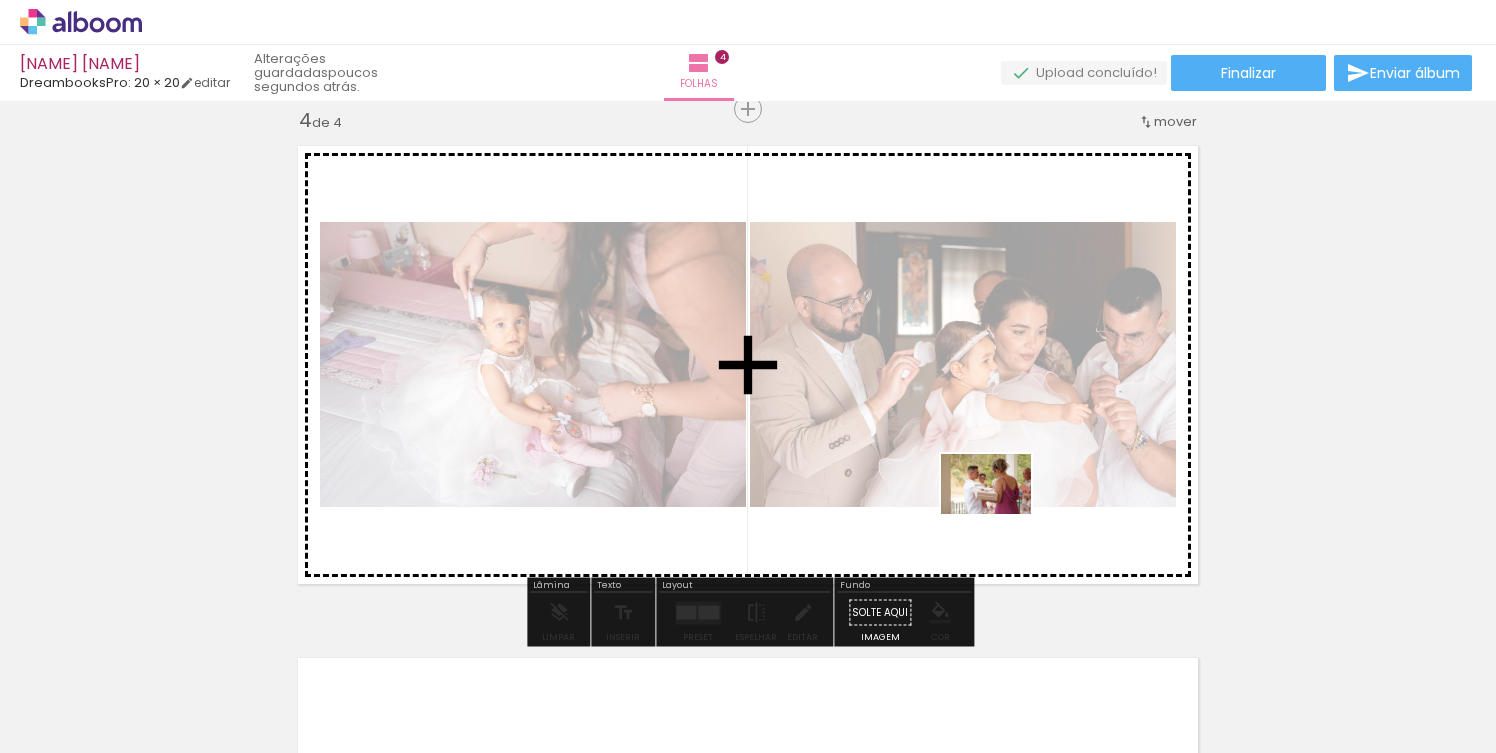 drag, startPoint x: 1037, startPoint y: 690, endPoint x: 1001, endPoint y: 514, distance: 179.64409 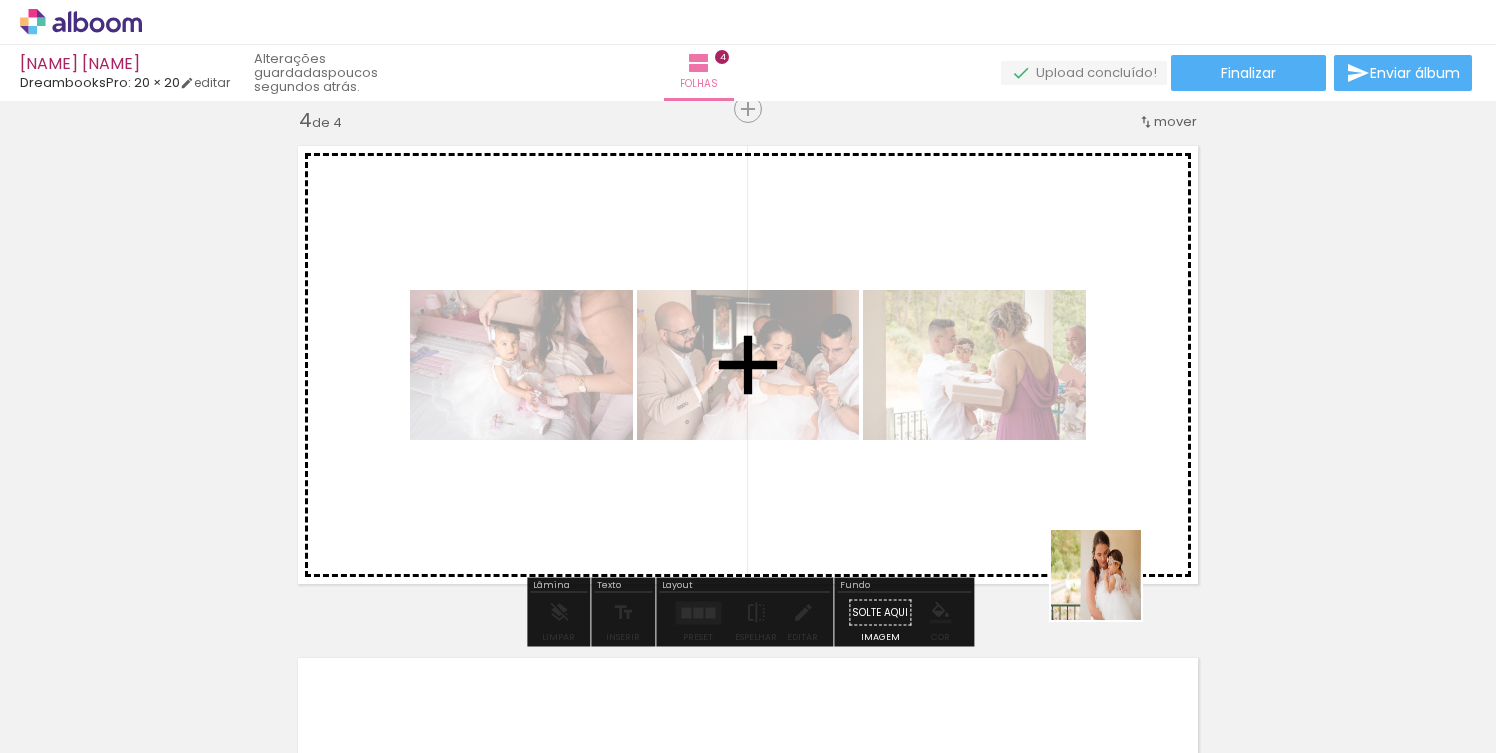 drag, startPoint x: 1136, startPoint y: 694, endPoint x: 1106, endPoint y: 575, distance: 122.72327 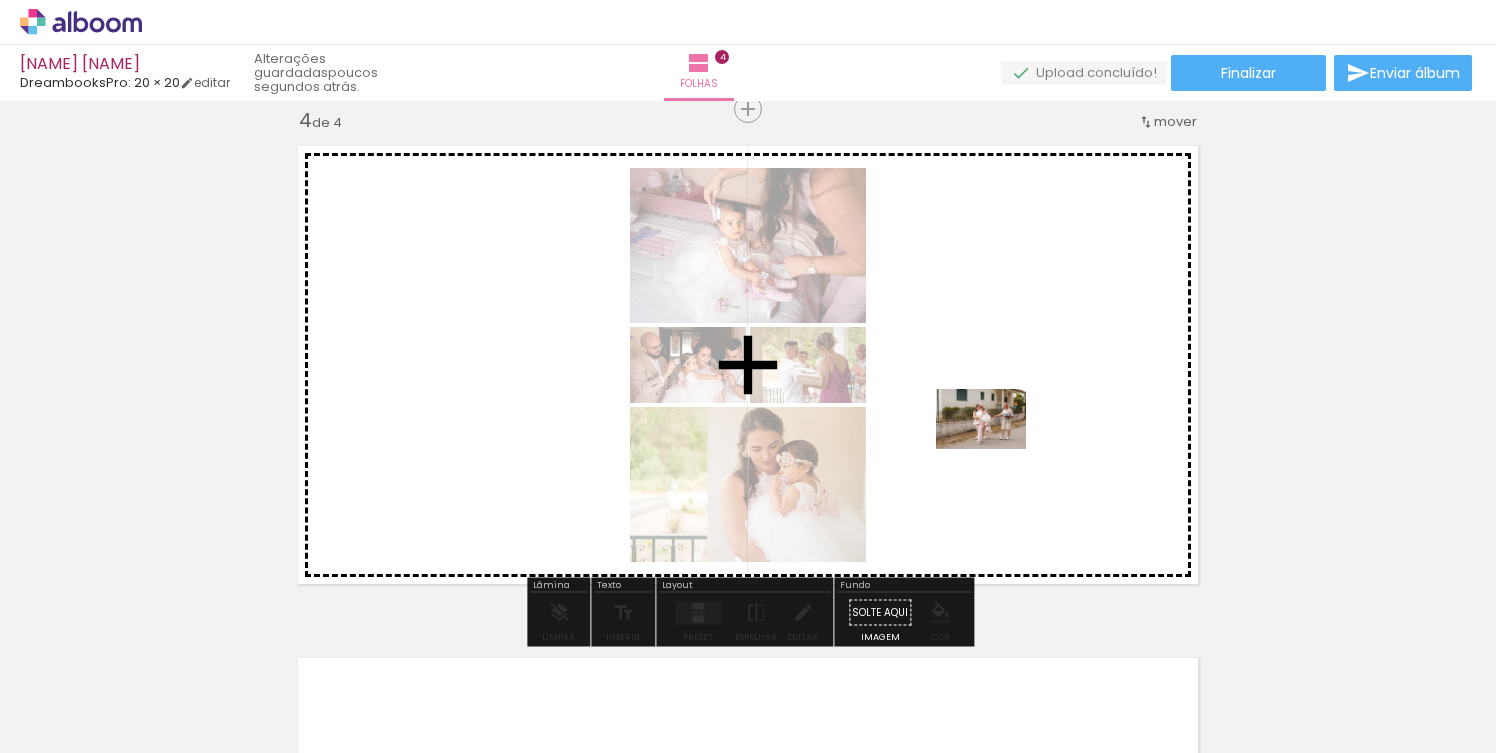 drag, startPoint x: 1223, startPoint y: 676, endPoint x: 996, endPoint y: 449, distance: 321.0265 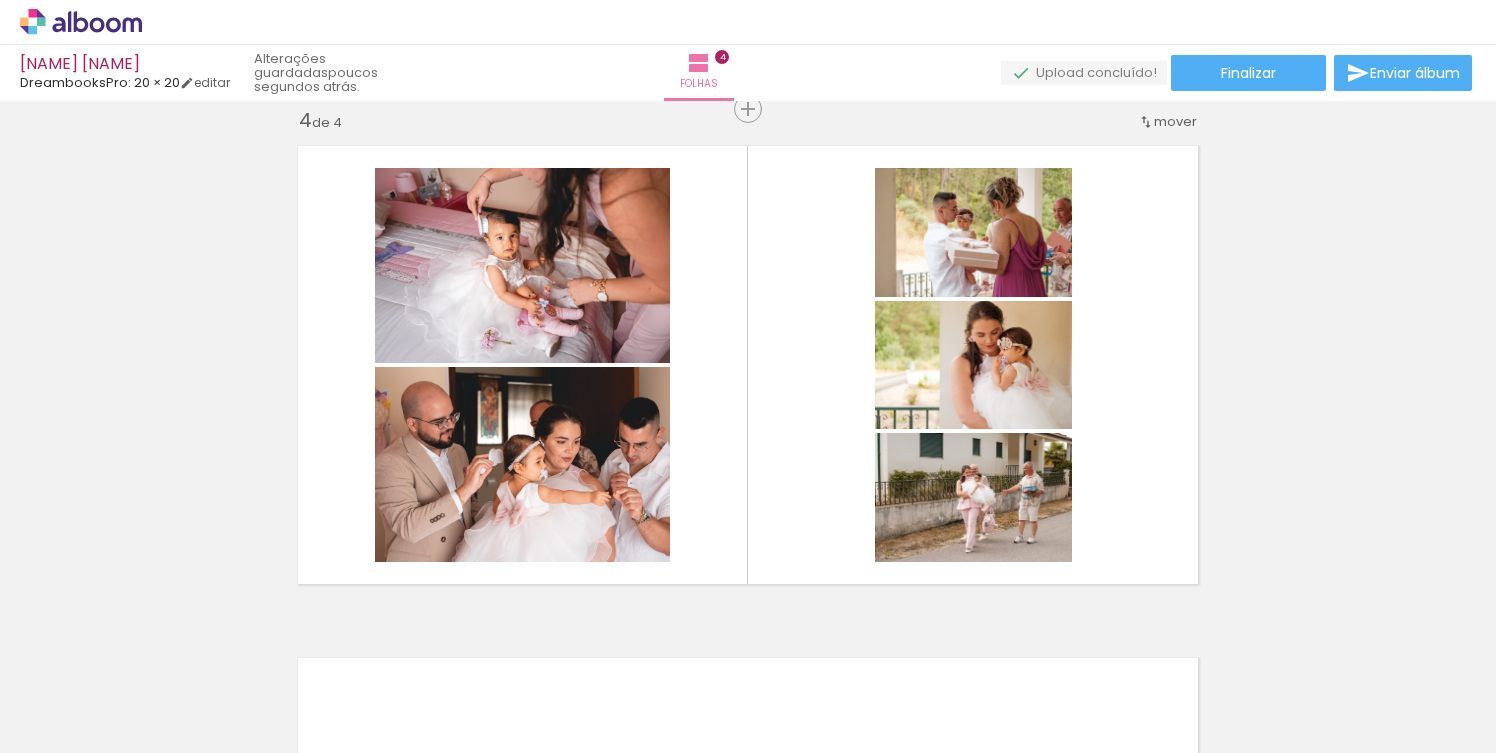 scroll, scrollTop: 0, scrollLeft: 1143, axis: horizontal 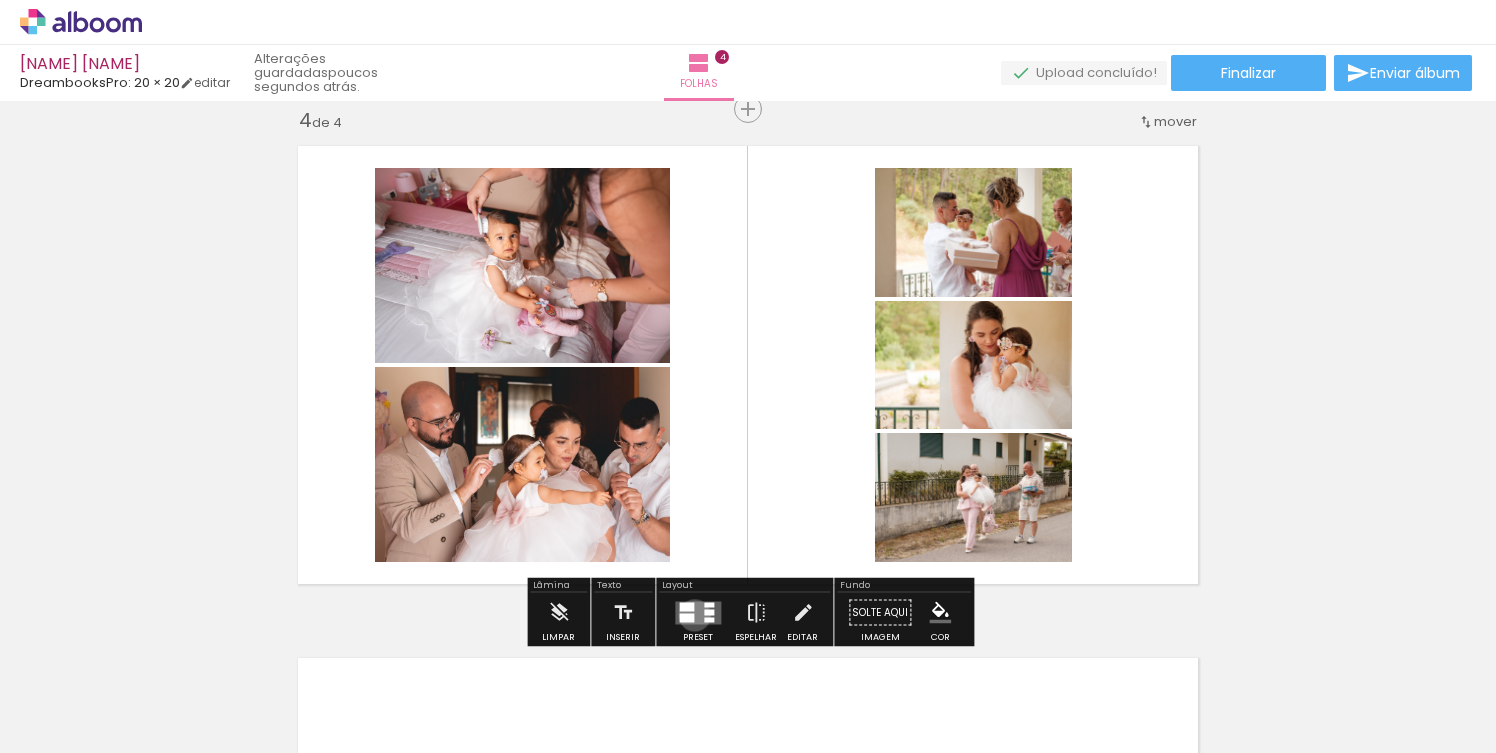 click at bounding box center (686, 617) 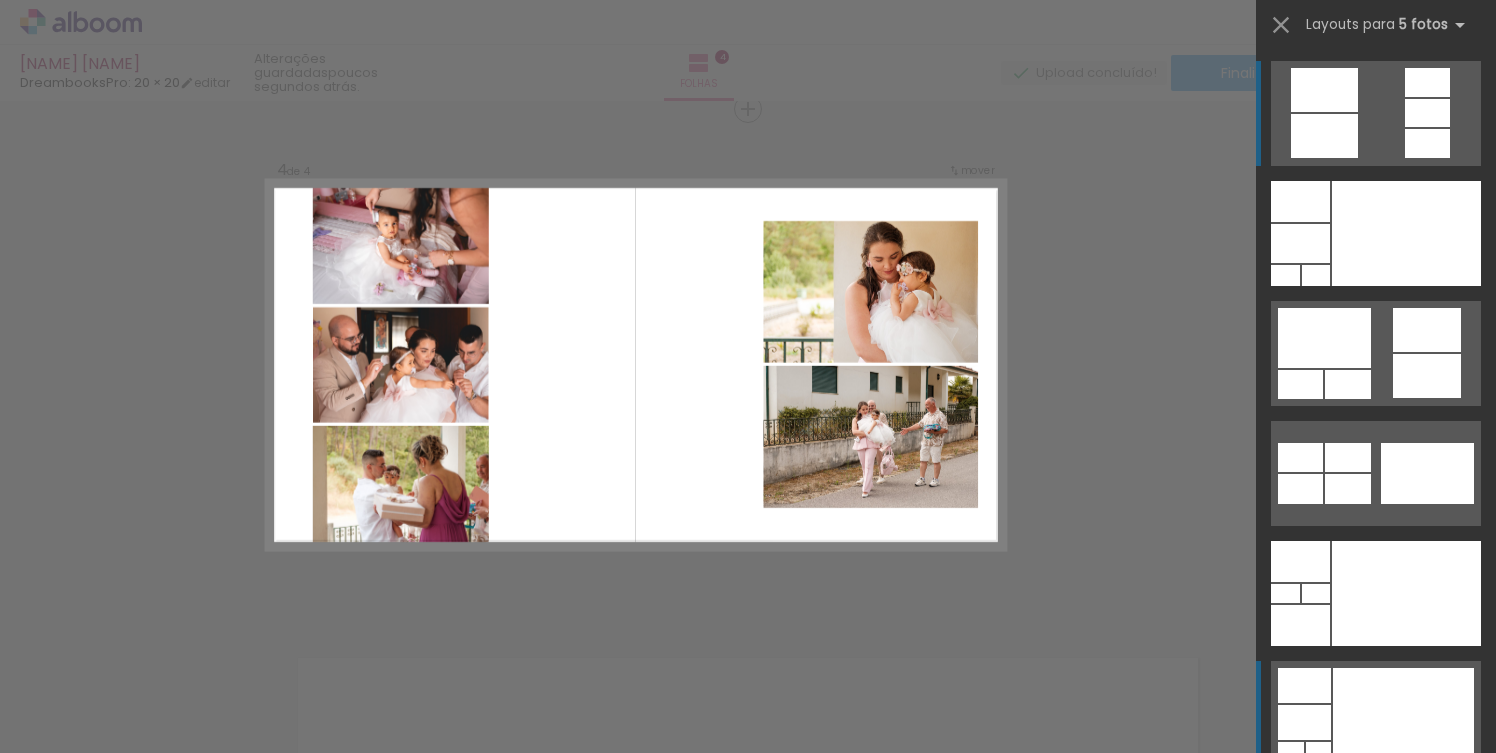 scroll, scrollTop: 0, scrollLeft: 0, axis: both 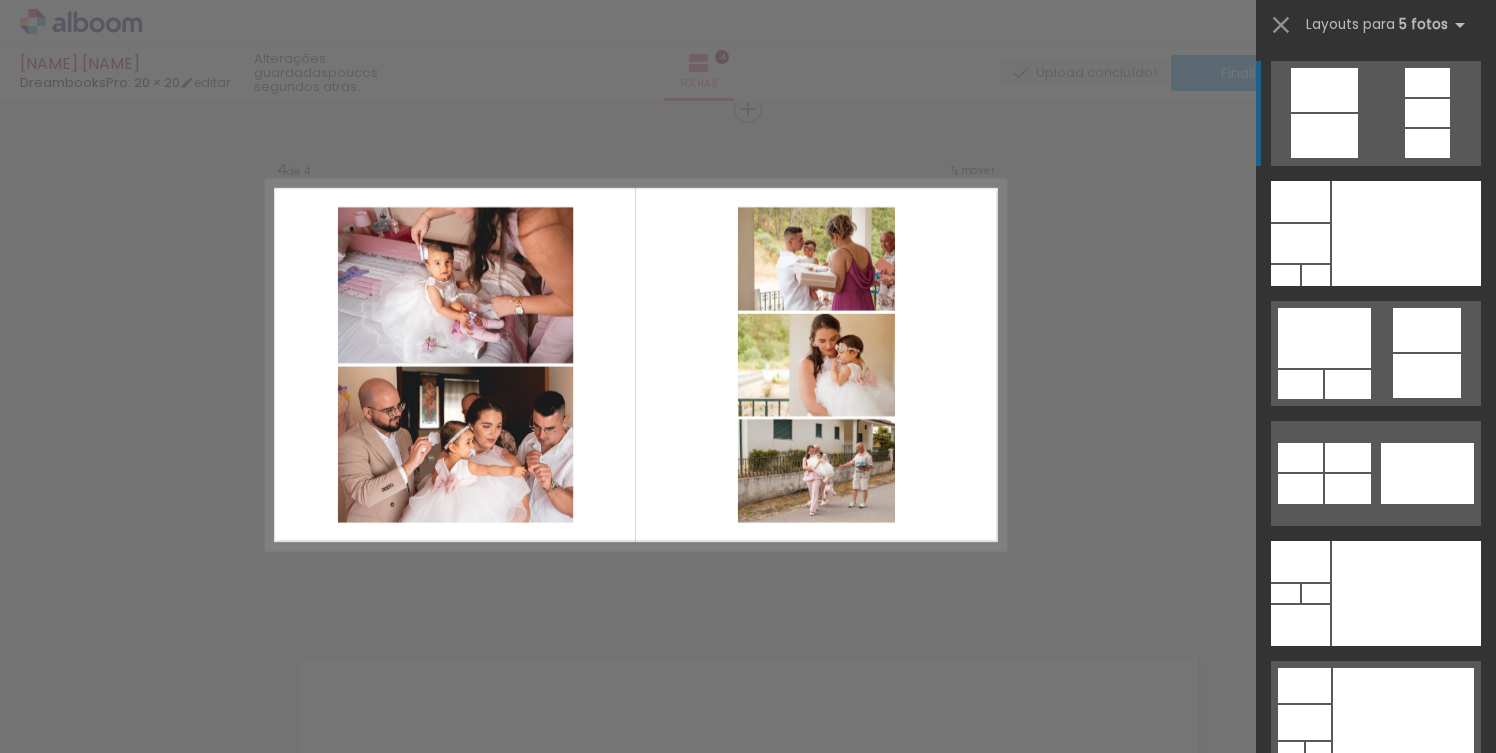 click on "Confirmar Cancelar" at bounding box center [748, -156] 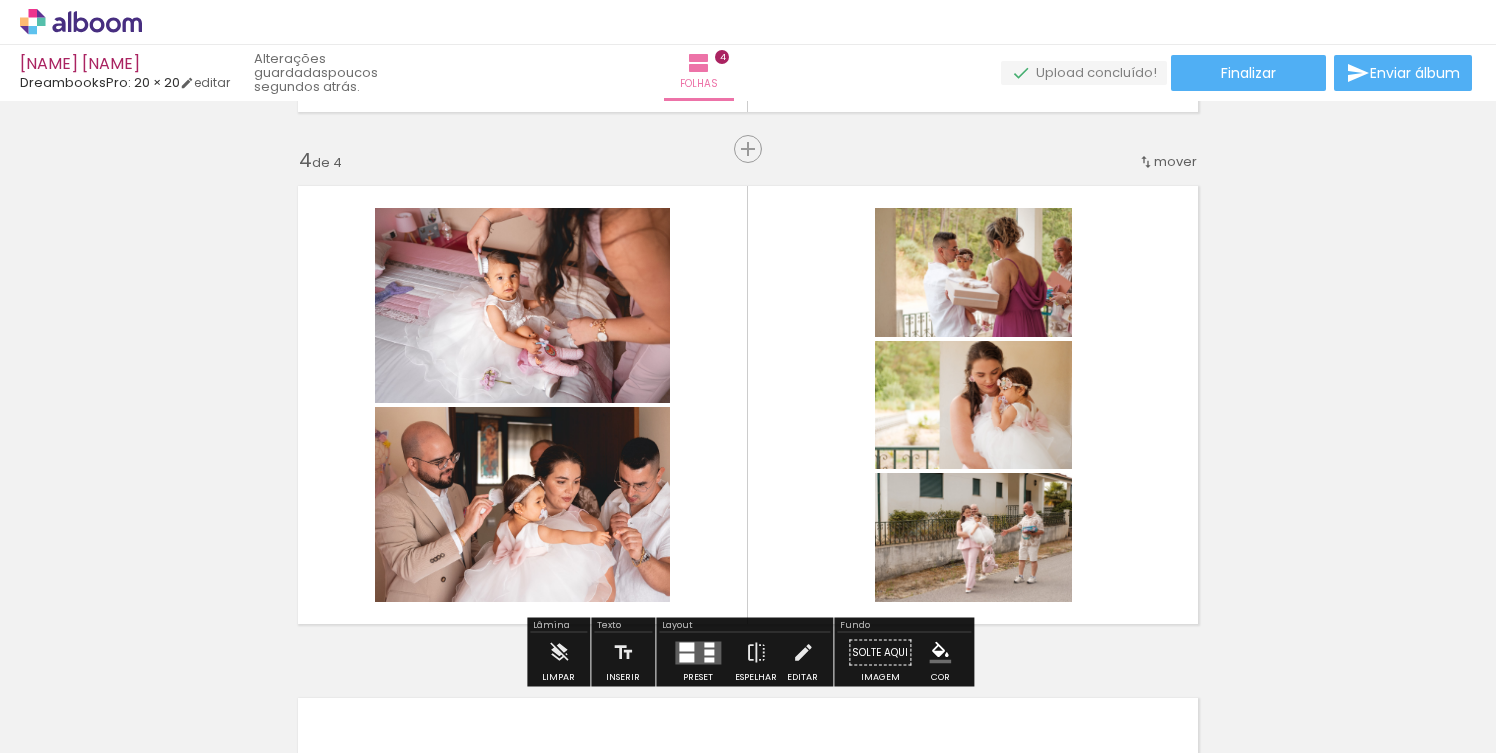 scroll, scrollTop: 1532, scrollLeft: 0, axis: vertical 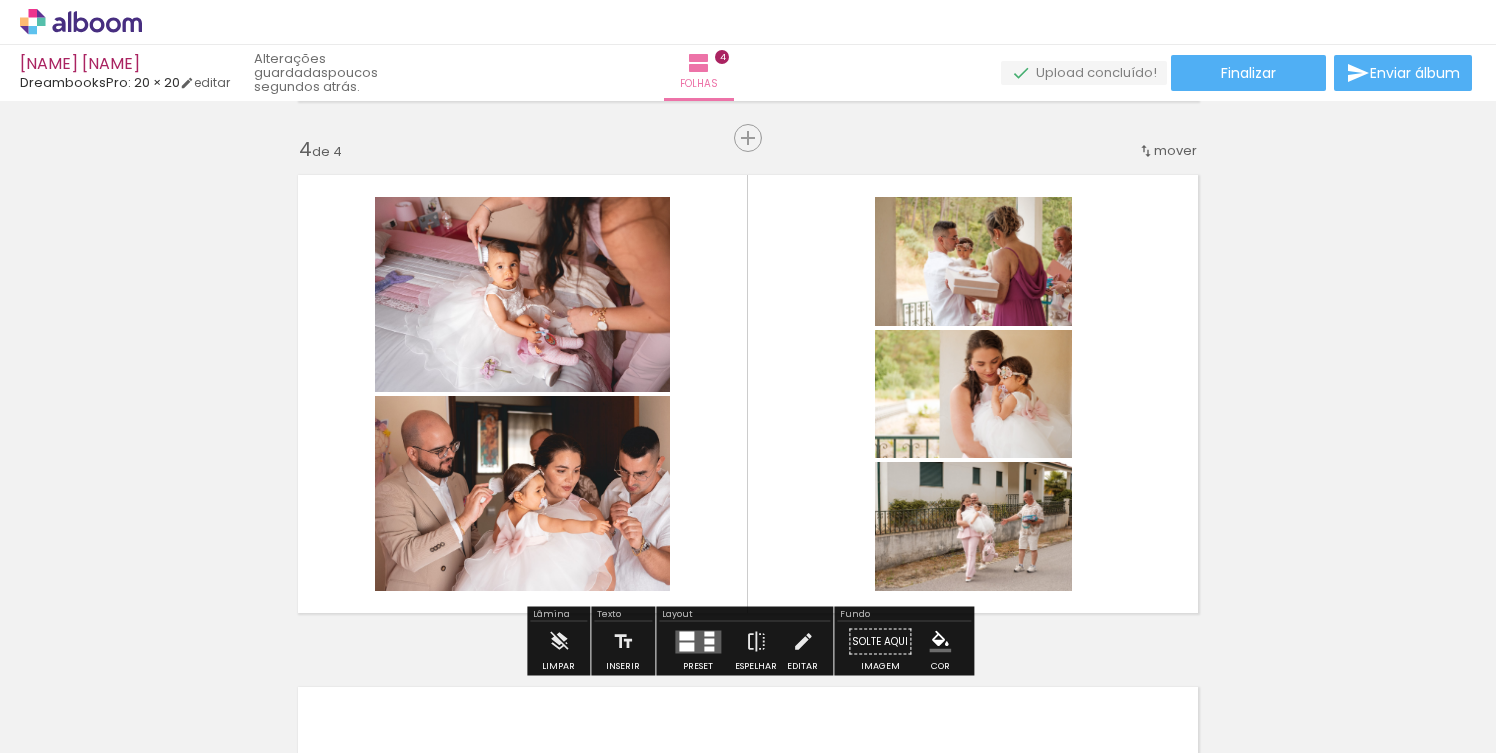 click at bounding box center [748, 394] 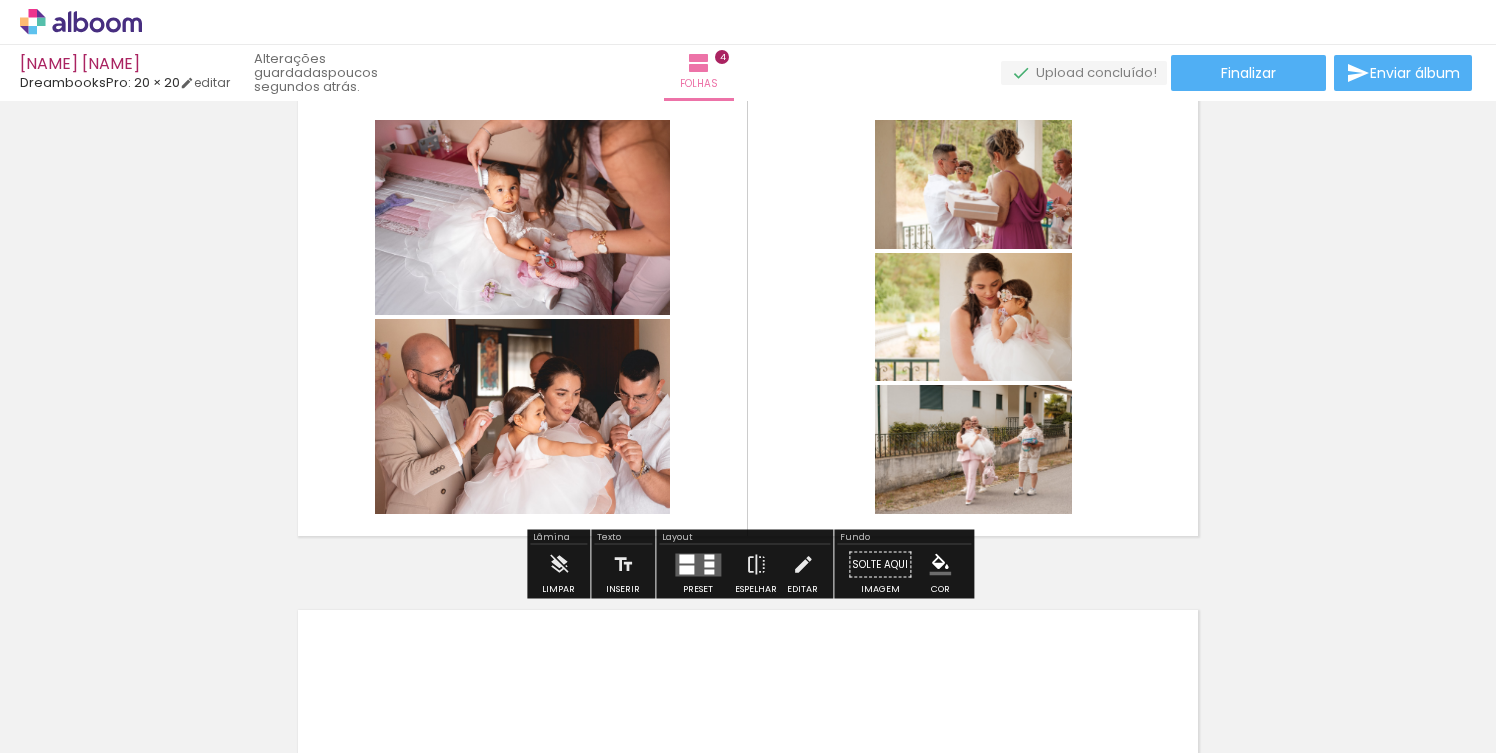 scroll, scrollTop: 1632, scrollLeft: 0, axis: vertical 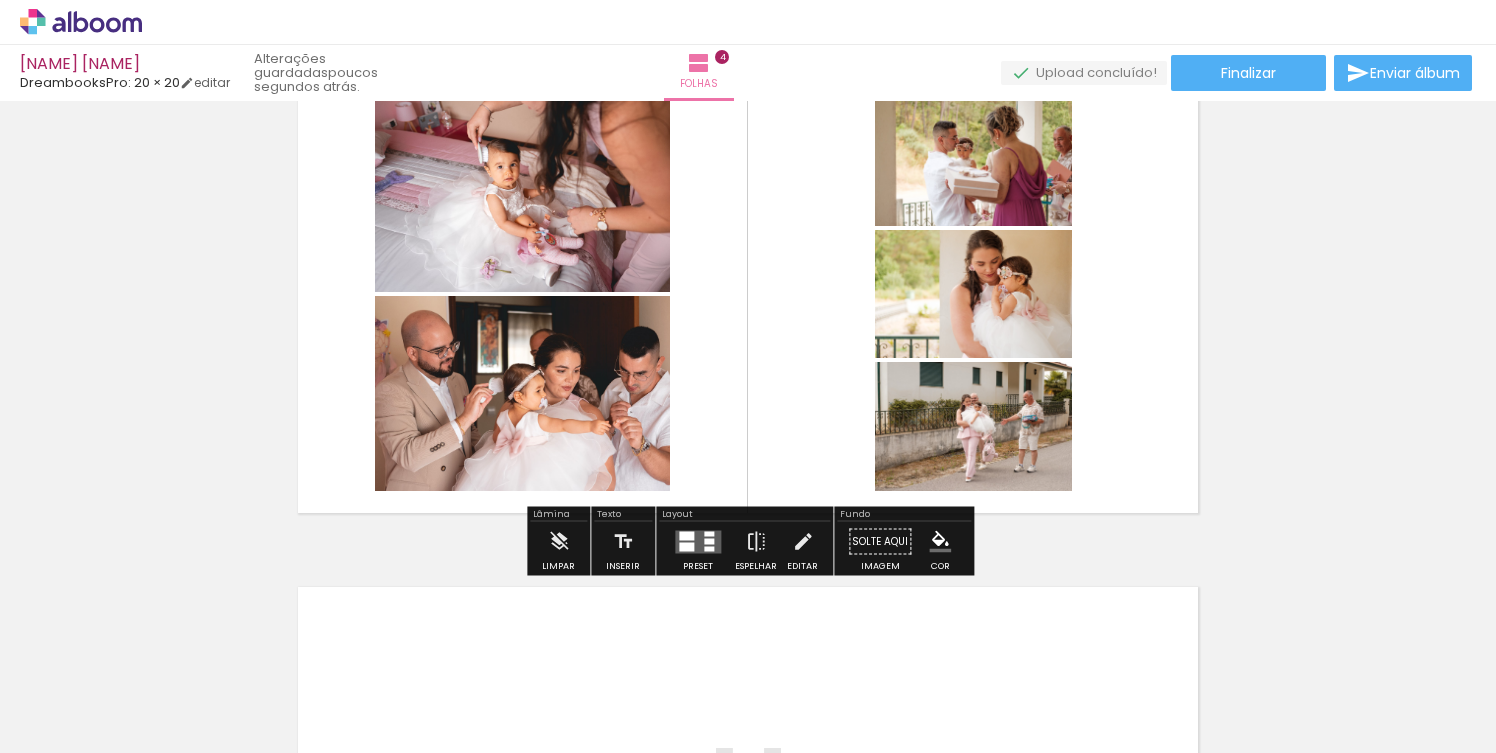 click at bounding box center [698, 541] 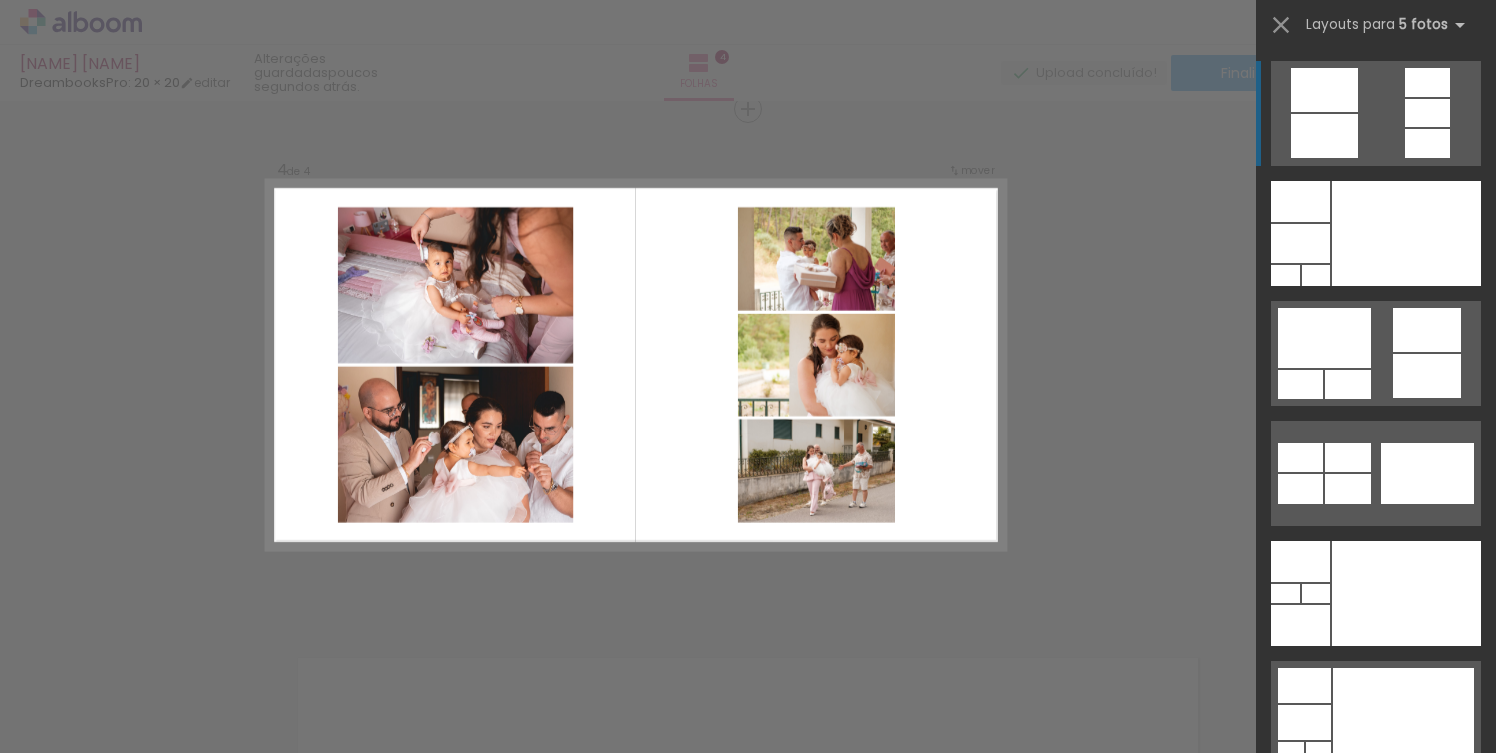 scroll, scrollTop: 1561, scrollLeft: 0, axis: vertical 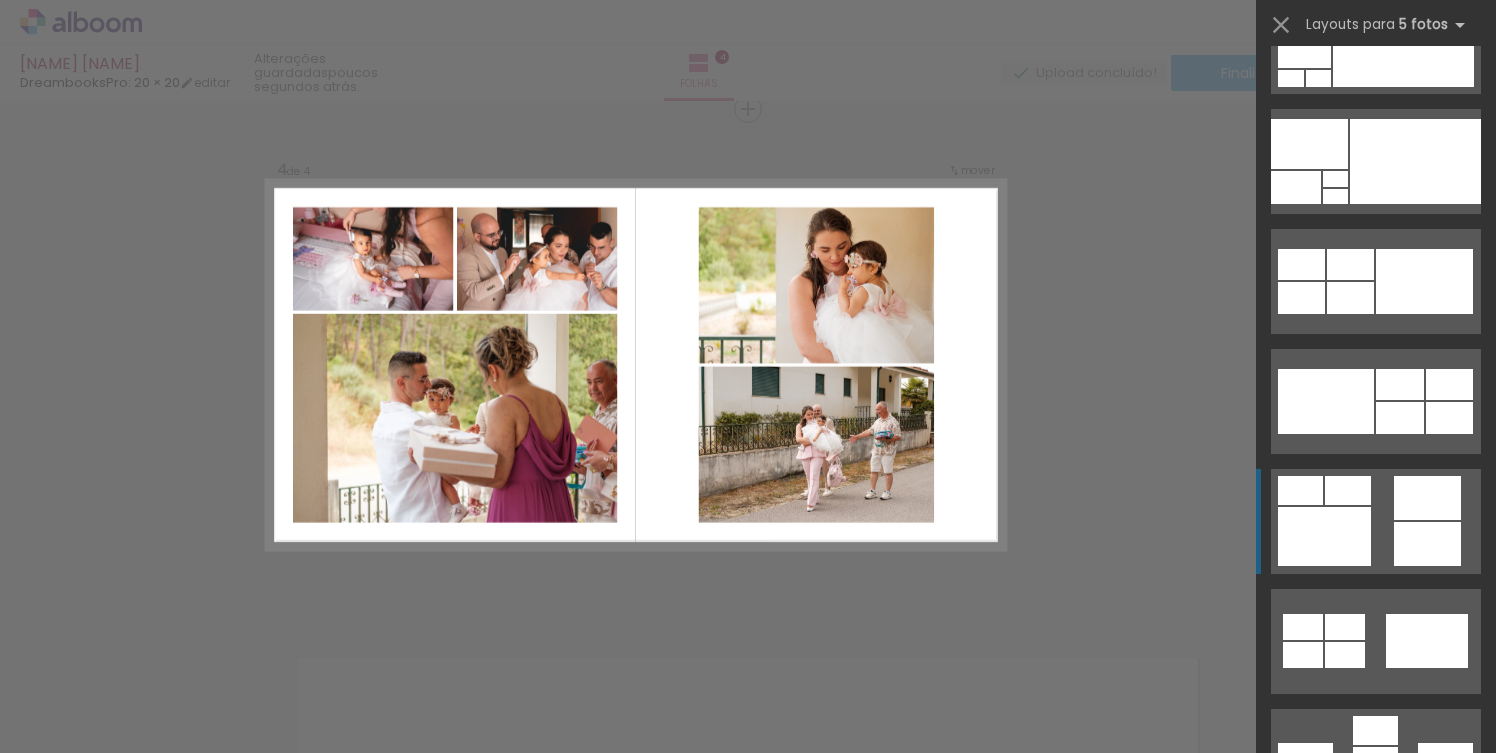 click at bounding box center (1413, 1018) 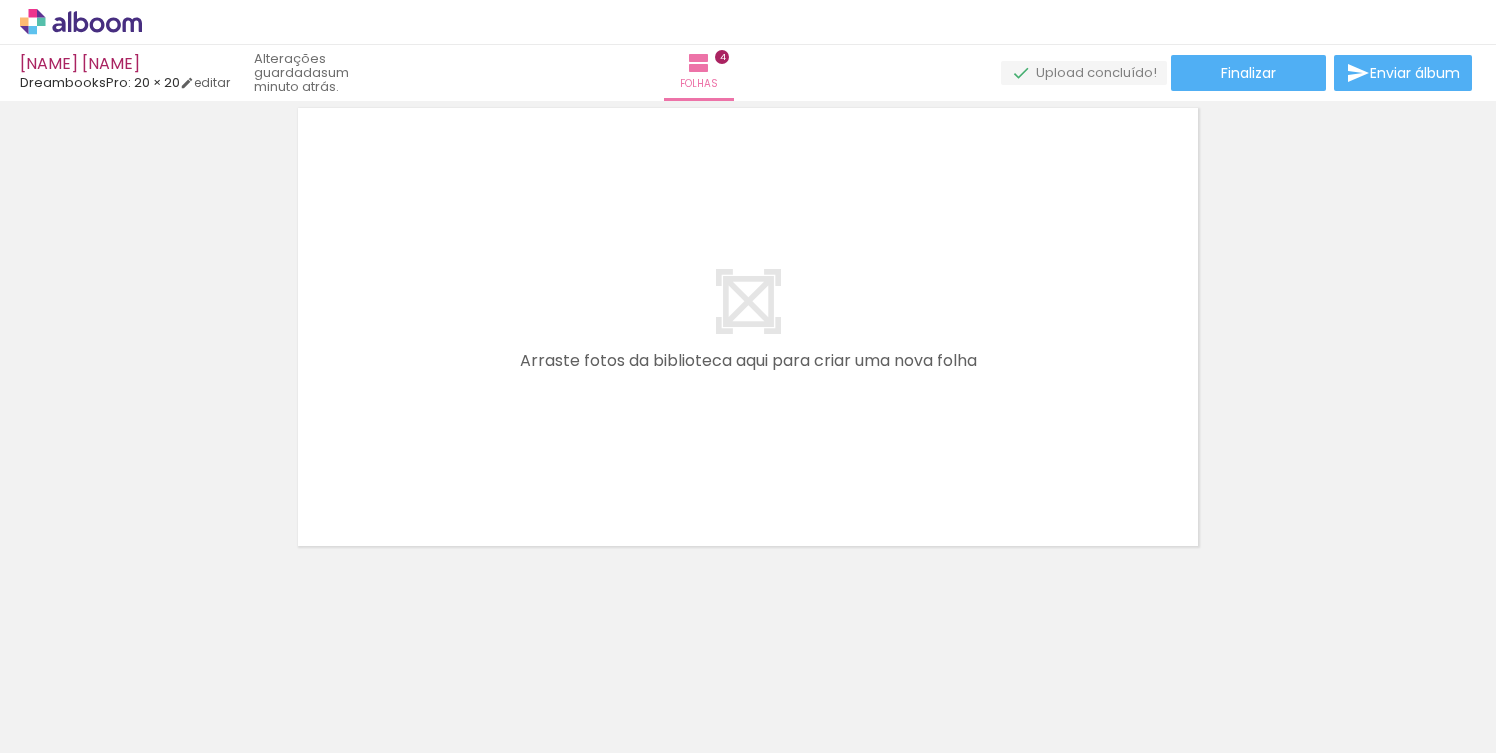 scroll, scrollTop: 2111, scrollLeft: 0, axis: vertical 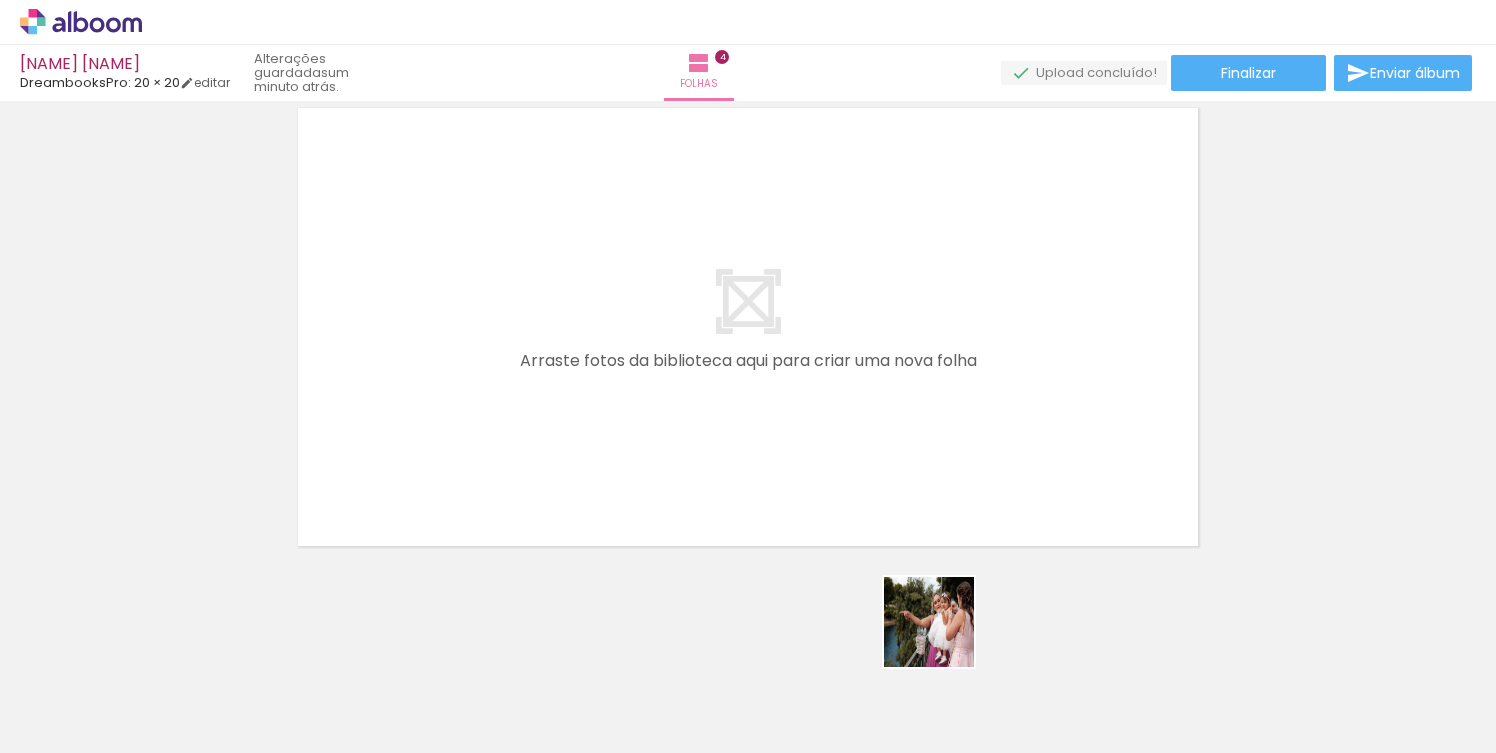 drag, startPoint x: 963, startPoint y: 685, endPoint x: 843, endPoint y: 425, distance: 286.3564 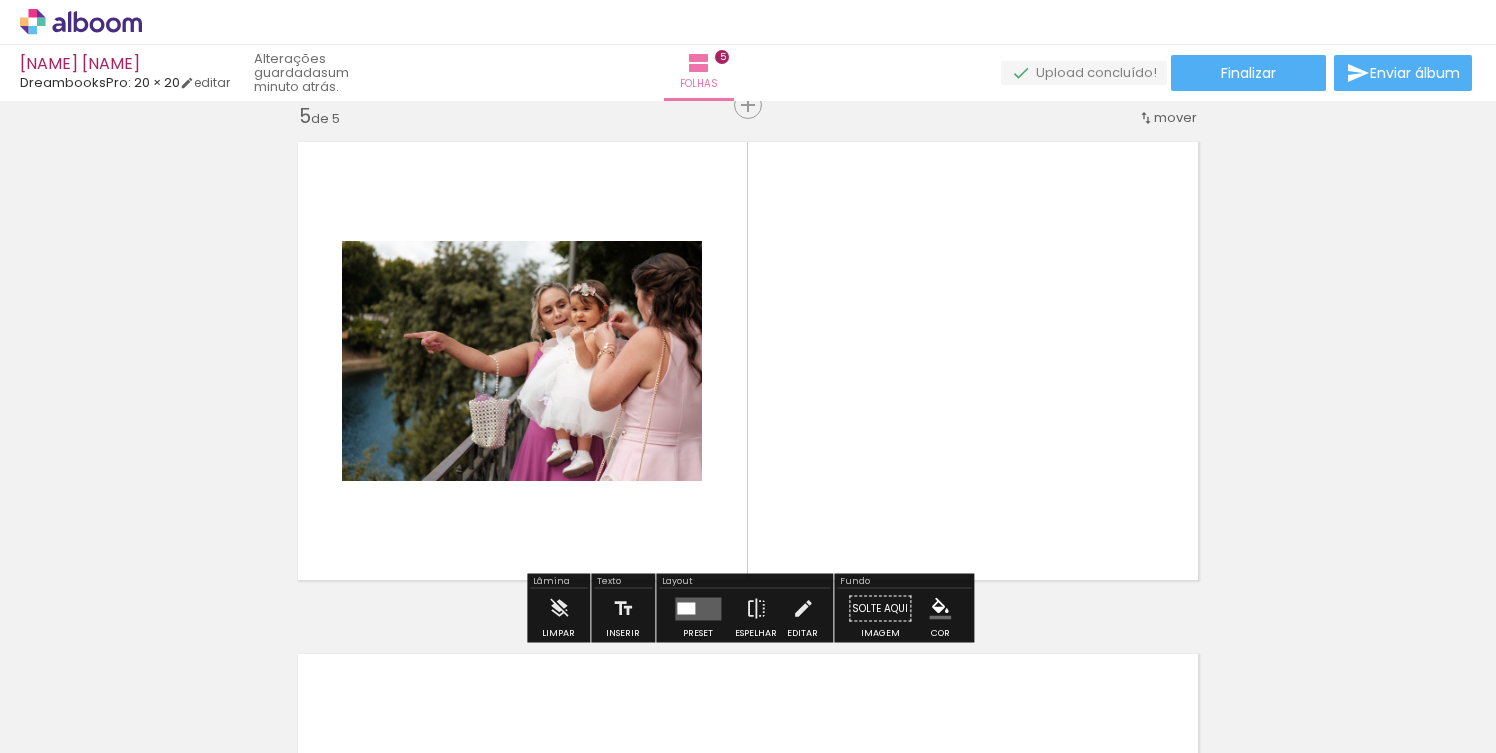 scroll, scrollTop: 2073, scrollLeft: 0, axis: vertical 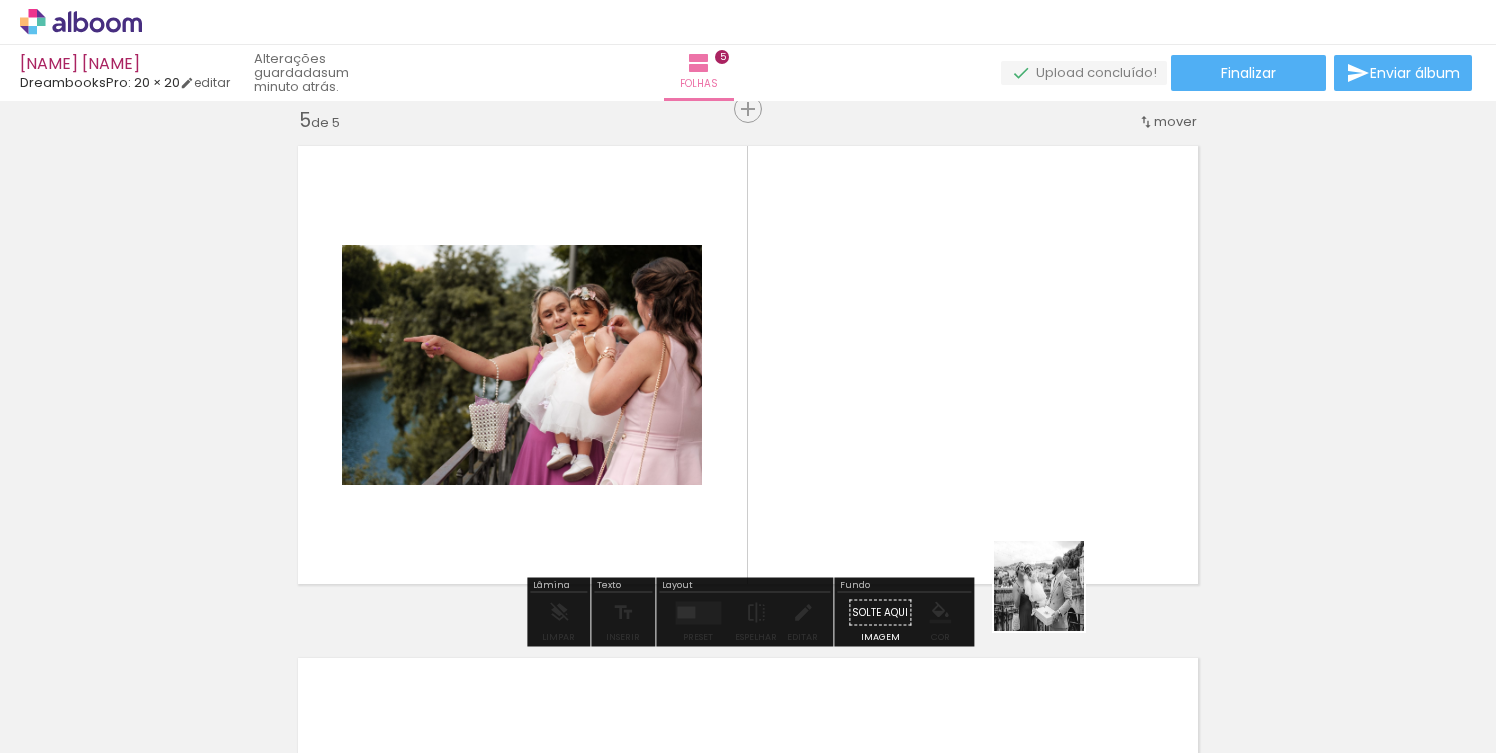 drag, startPoint x: 1082, startPoint y: 681, endPoint x: 990, endPoint y: 435, distance: 262.64044 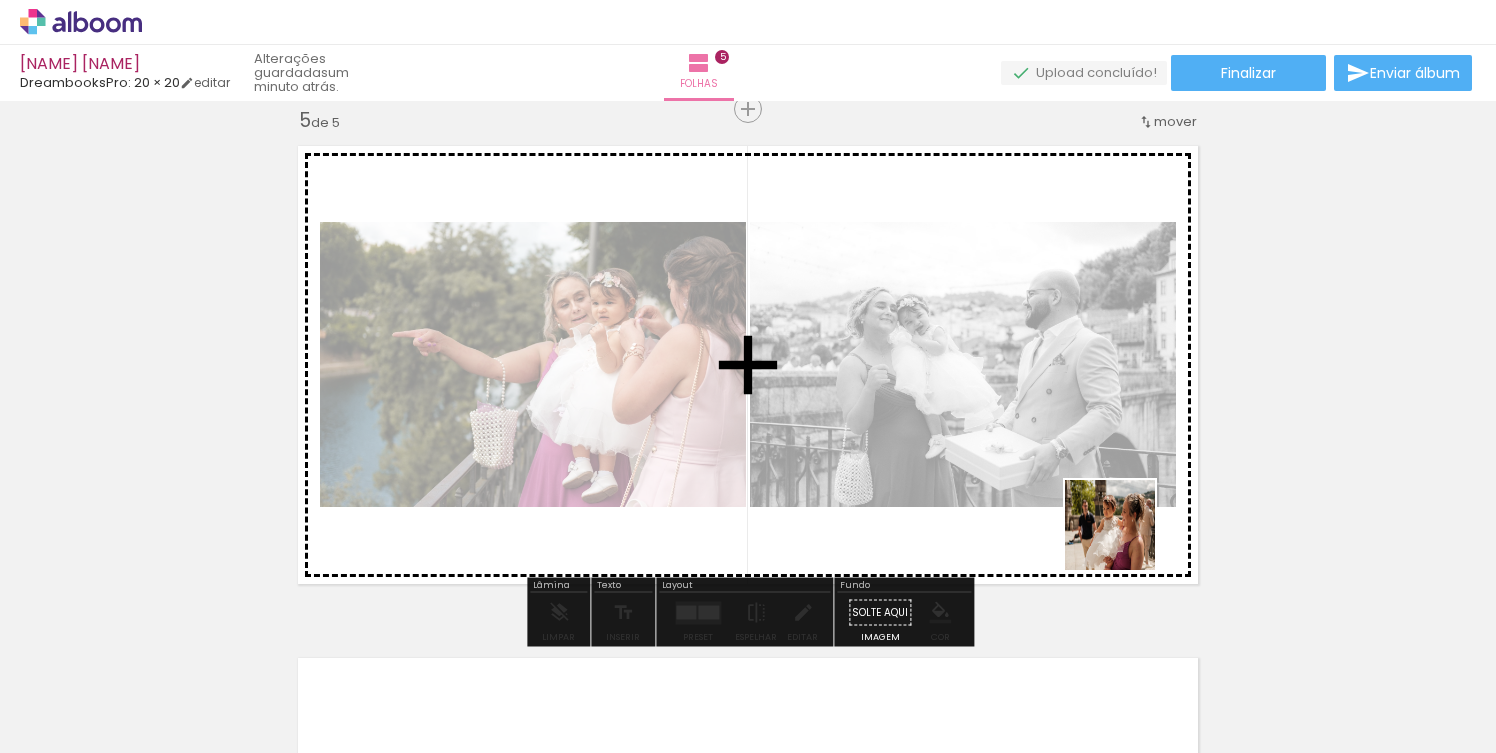 drag, startPoint x: 1186, startPoint y: 665, endPoint x: 1109, endPoint y: 513, distance: 170.39073 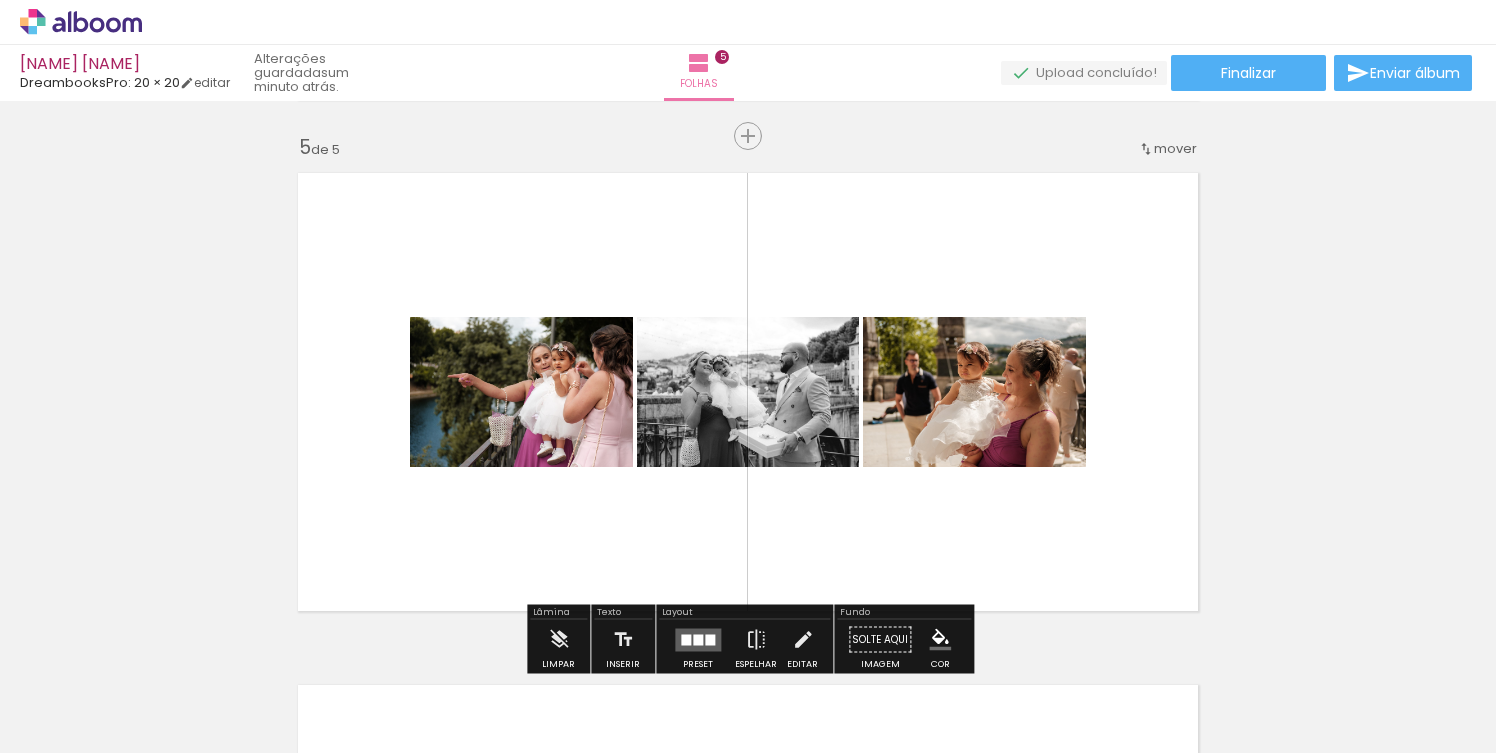 scroll, scrollTop: 2042, scrollLeft: 0, axis: vertical 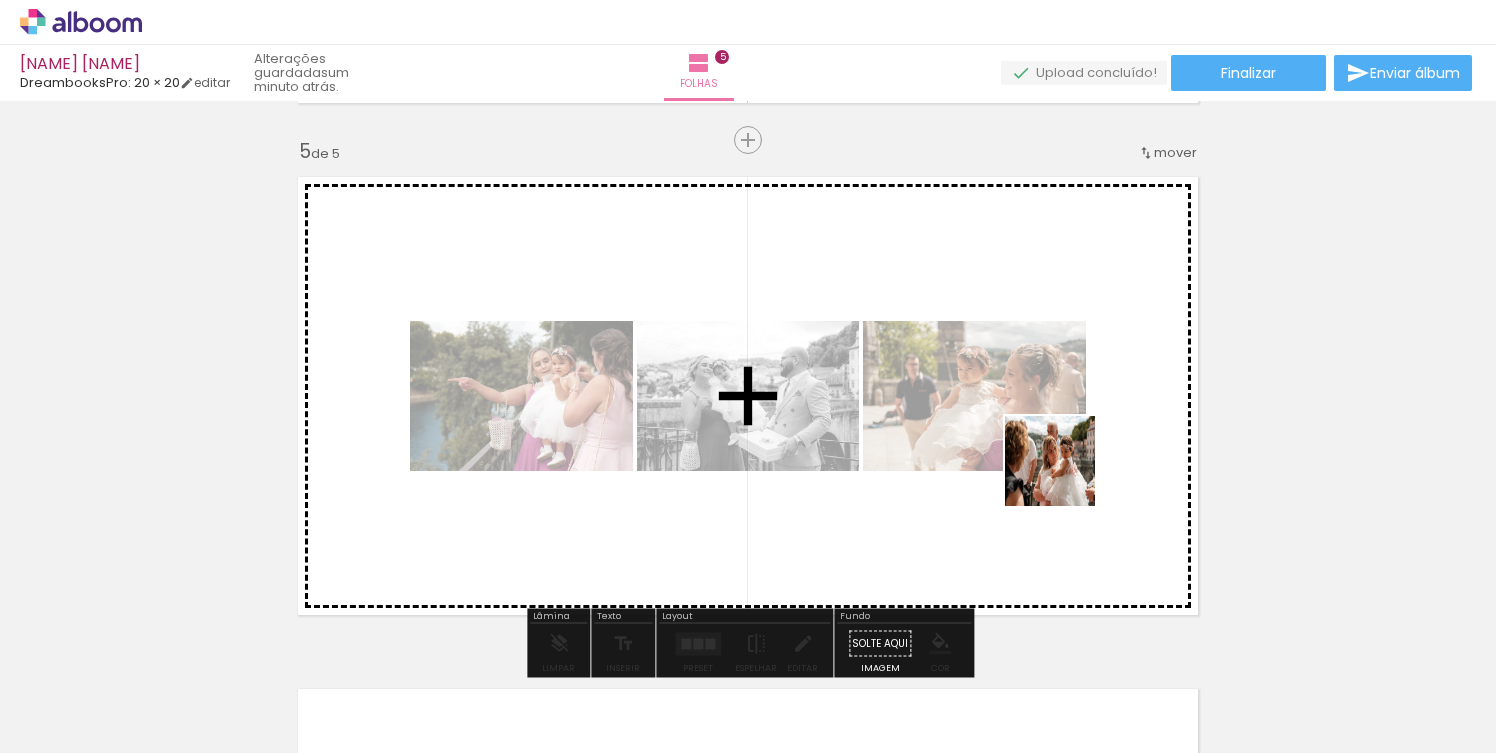 drag, startPoint x: 1290, startPoint y: 674, endPoint x: 1055, endPoint y: 465, distance: 314.49326 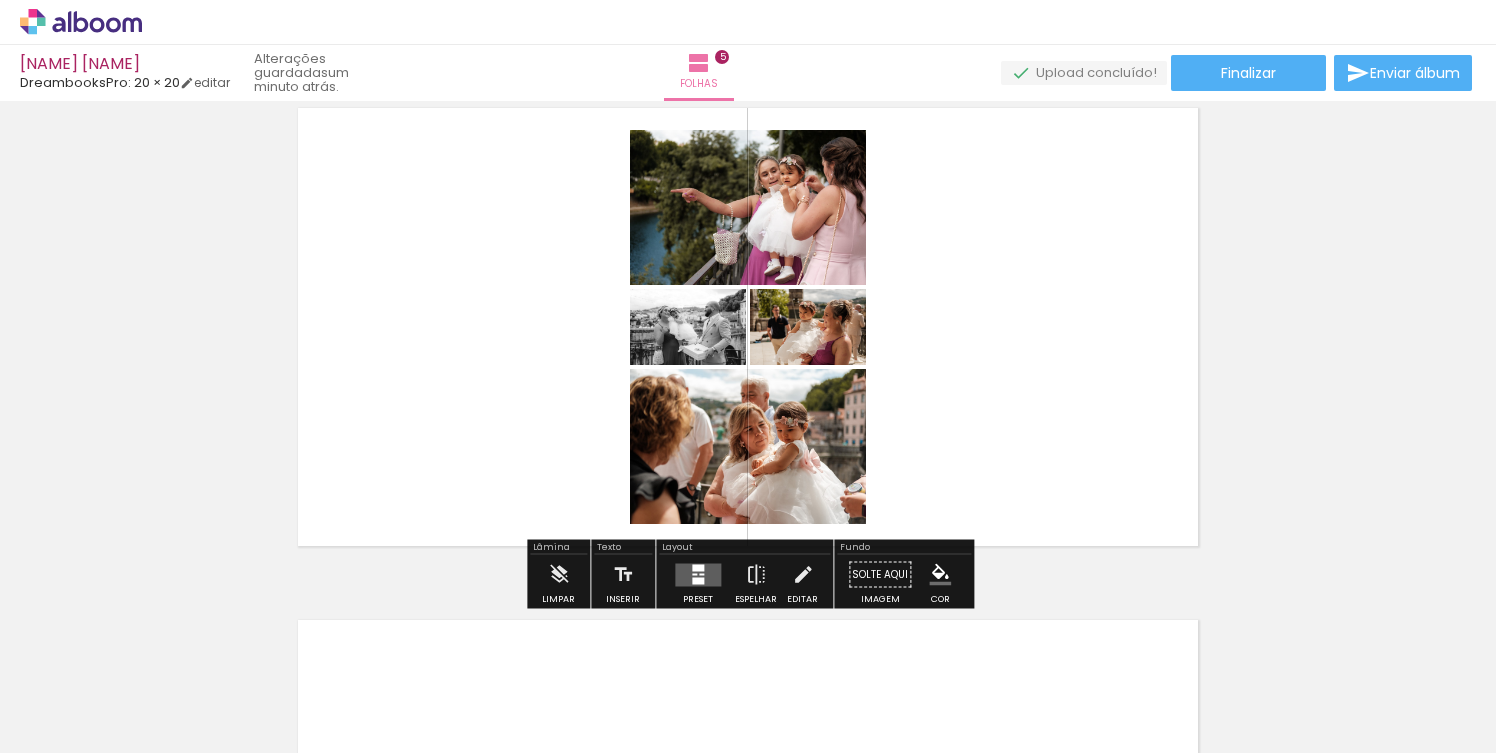 scroll, scrollTop: 2139, scrollLeft: 0, axis: vertical 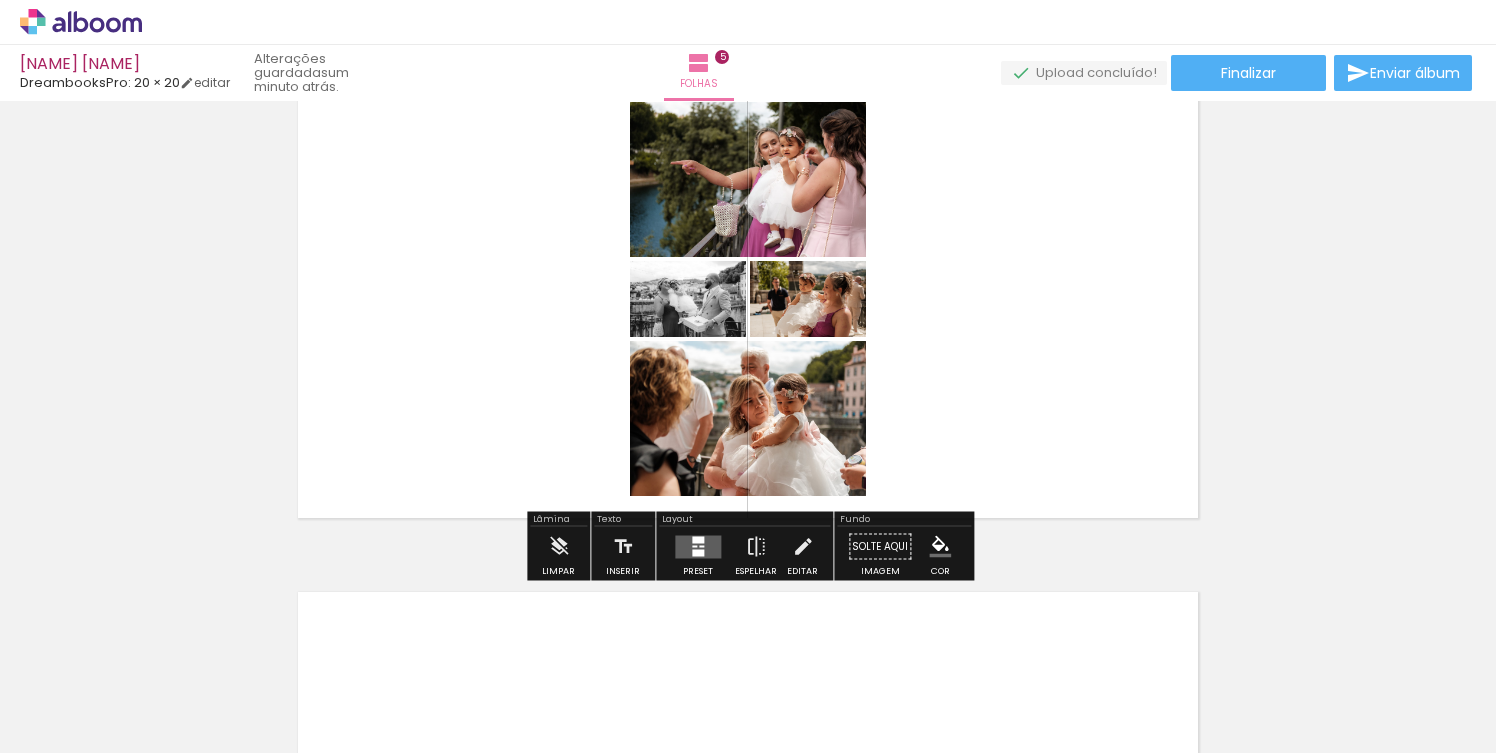 click at bounding box center (698, 546) 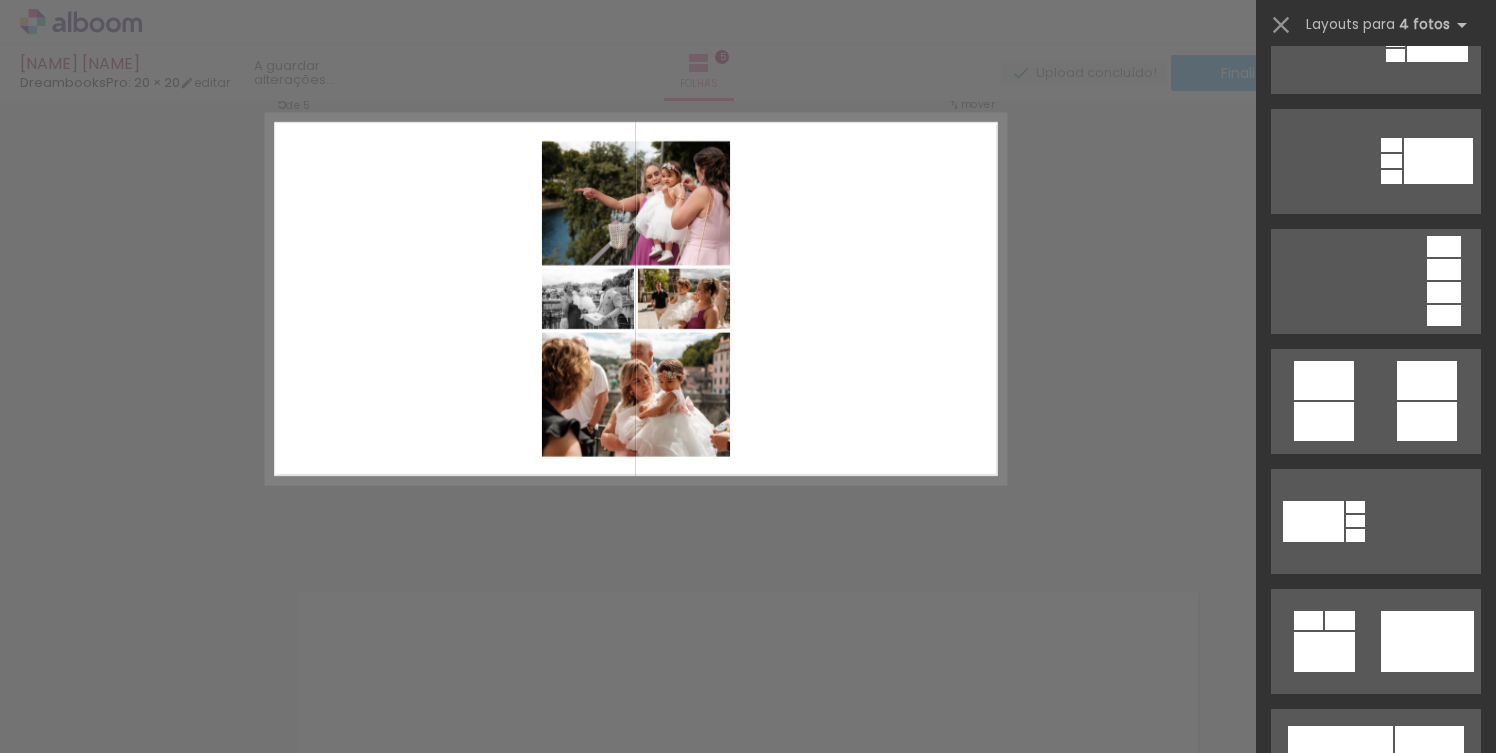 scroll, scrollTop: 0, scrollLeft: 0, axis: both 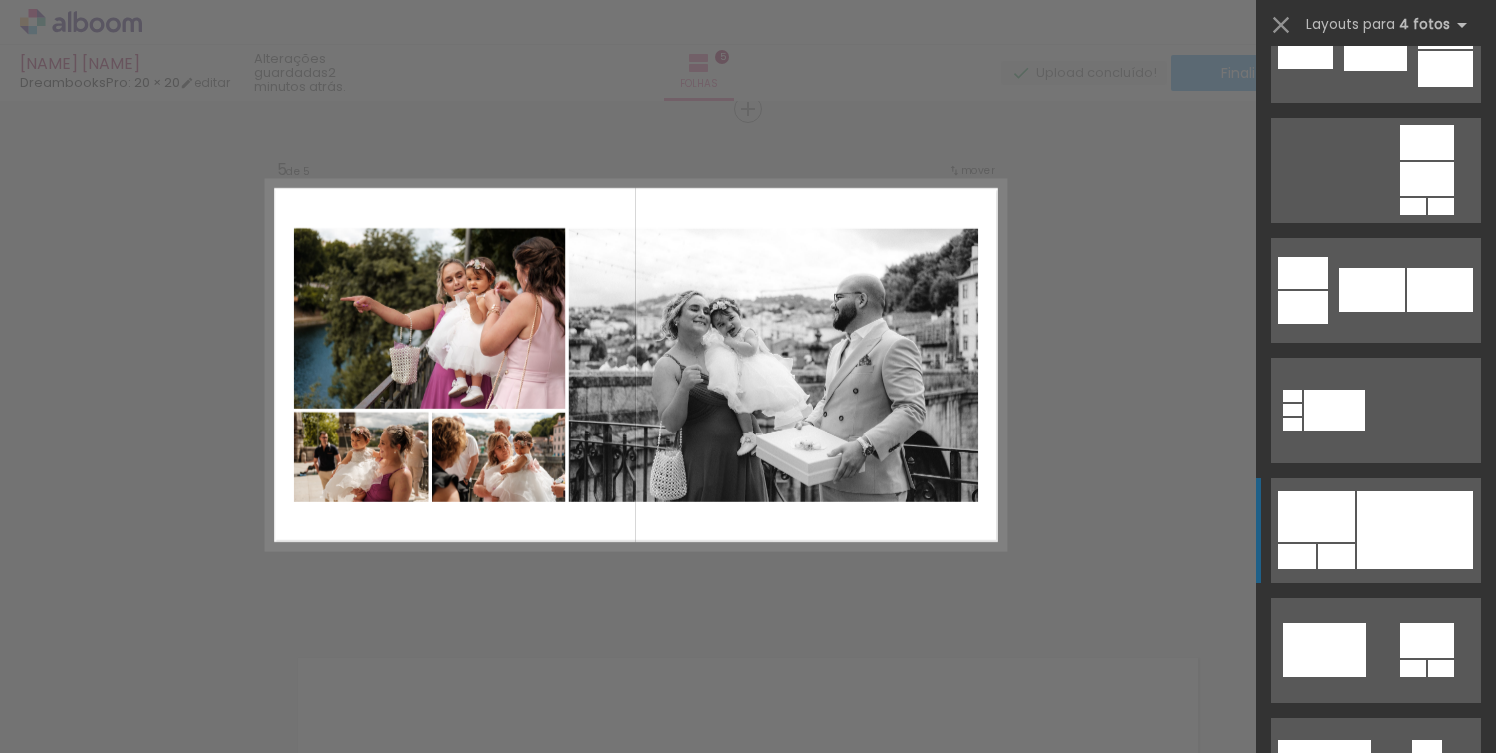 click at bounding box center [1375, 50] 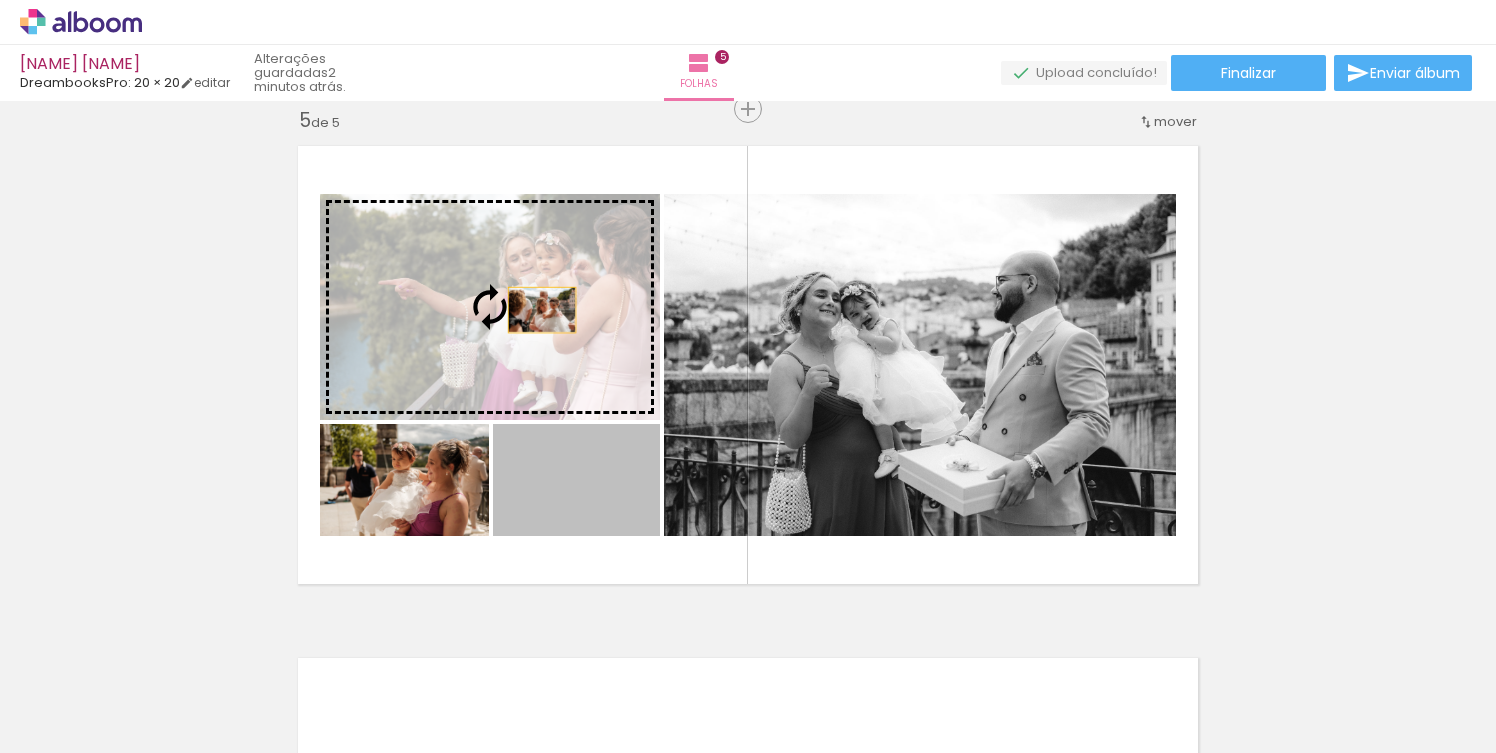 drag, startPoint x: 609, startPoint y: 492, endPoint x: 542, endPoint y: 310, distance: 193.94072 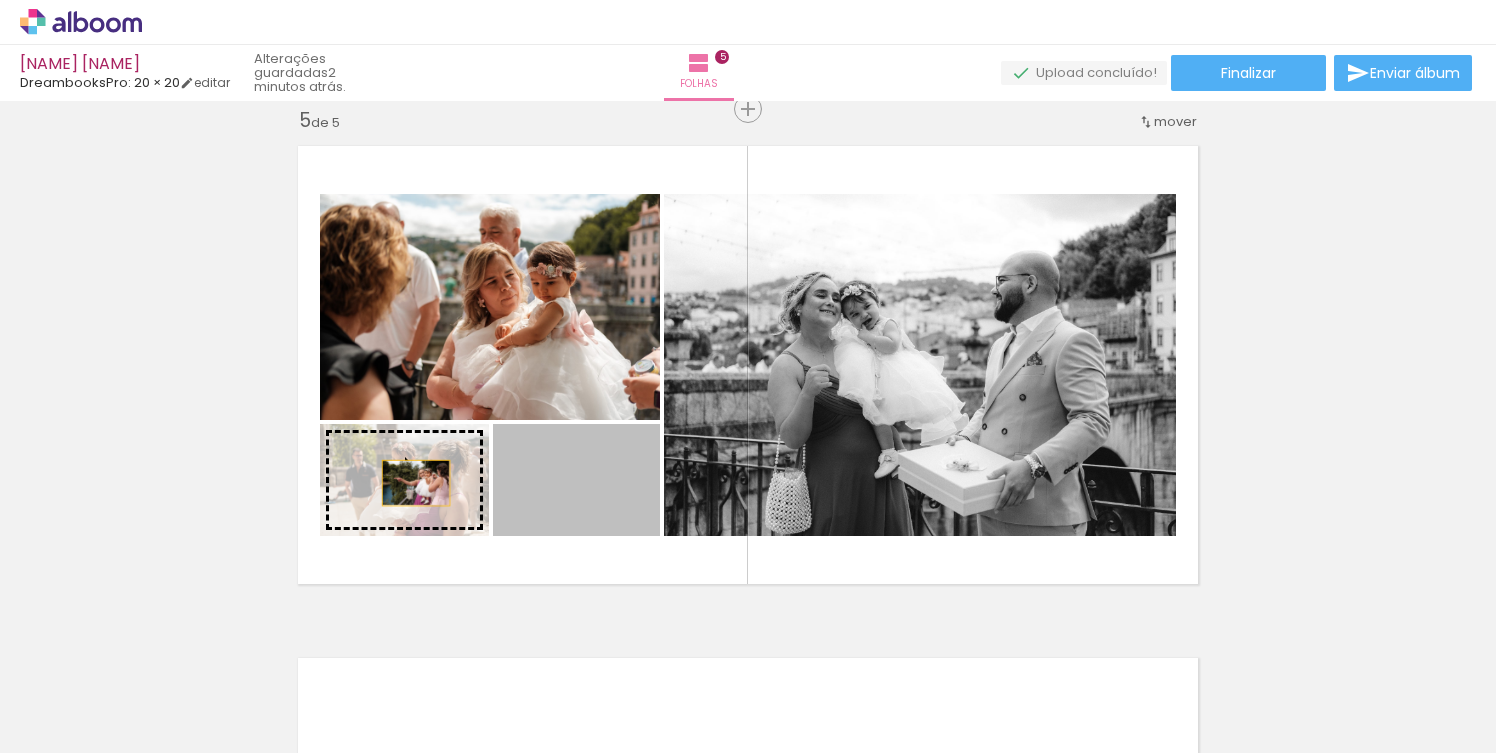 drag, startPoint x: 595, startPoint y: 491, endPoint x: 416, endPoint y: 483, distance: 179.17868 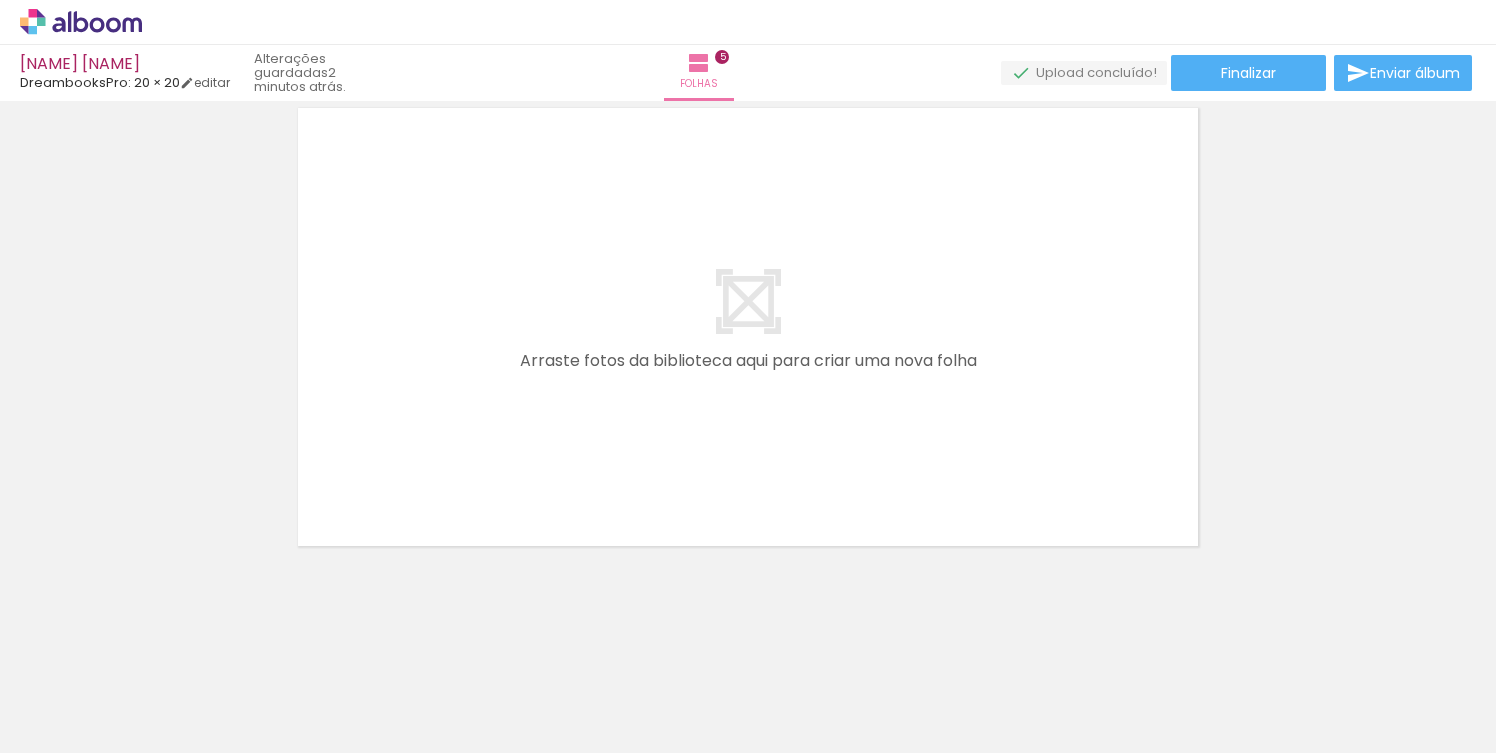 scroll, scrollTop: 2623, scrollLeft: 0, axis: vertical 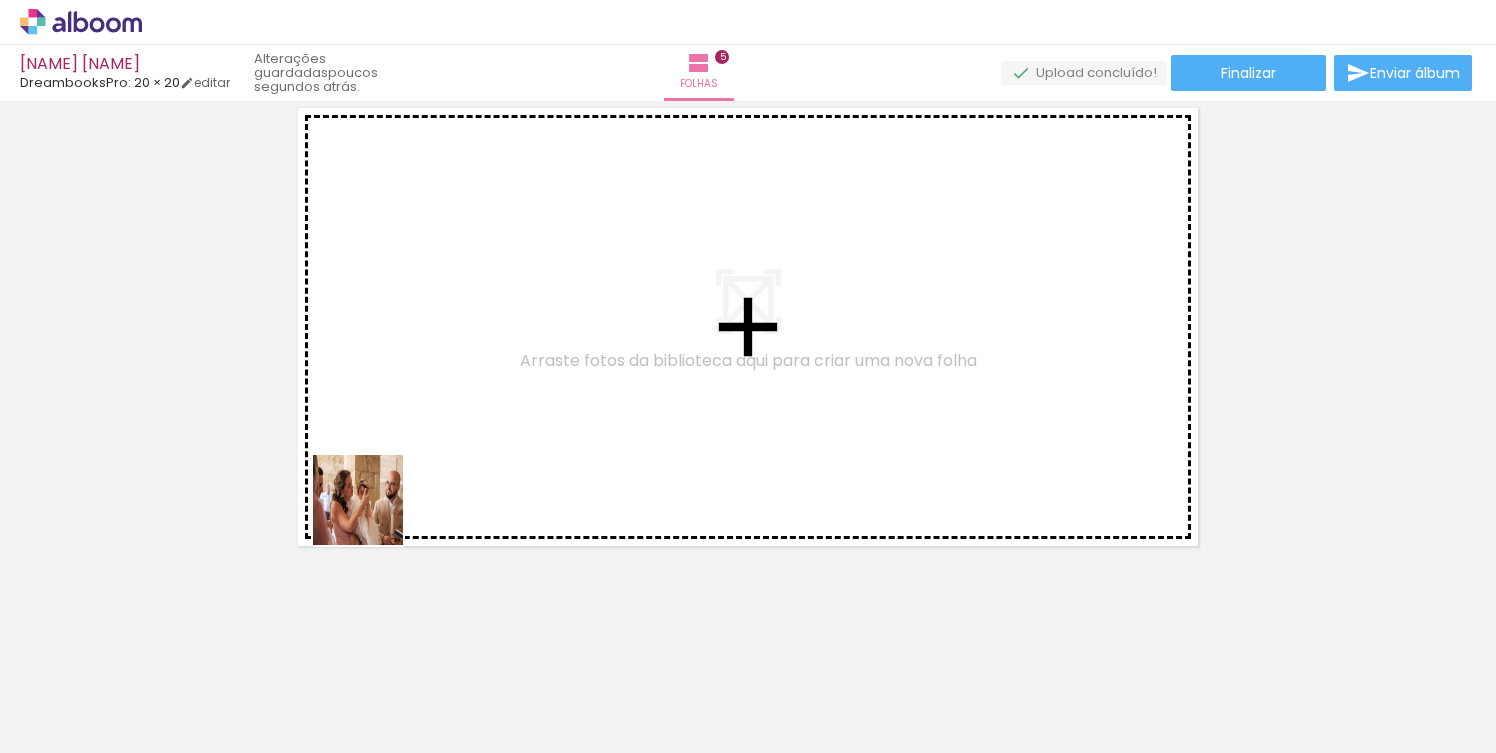 drag, startPoint x: 275, startPoint y: 691, endPoint x: 447, endPoint y: 401, distance: 337.1706 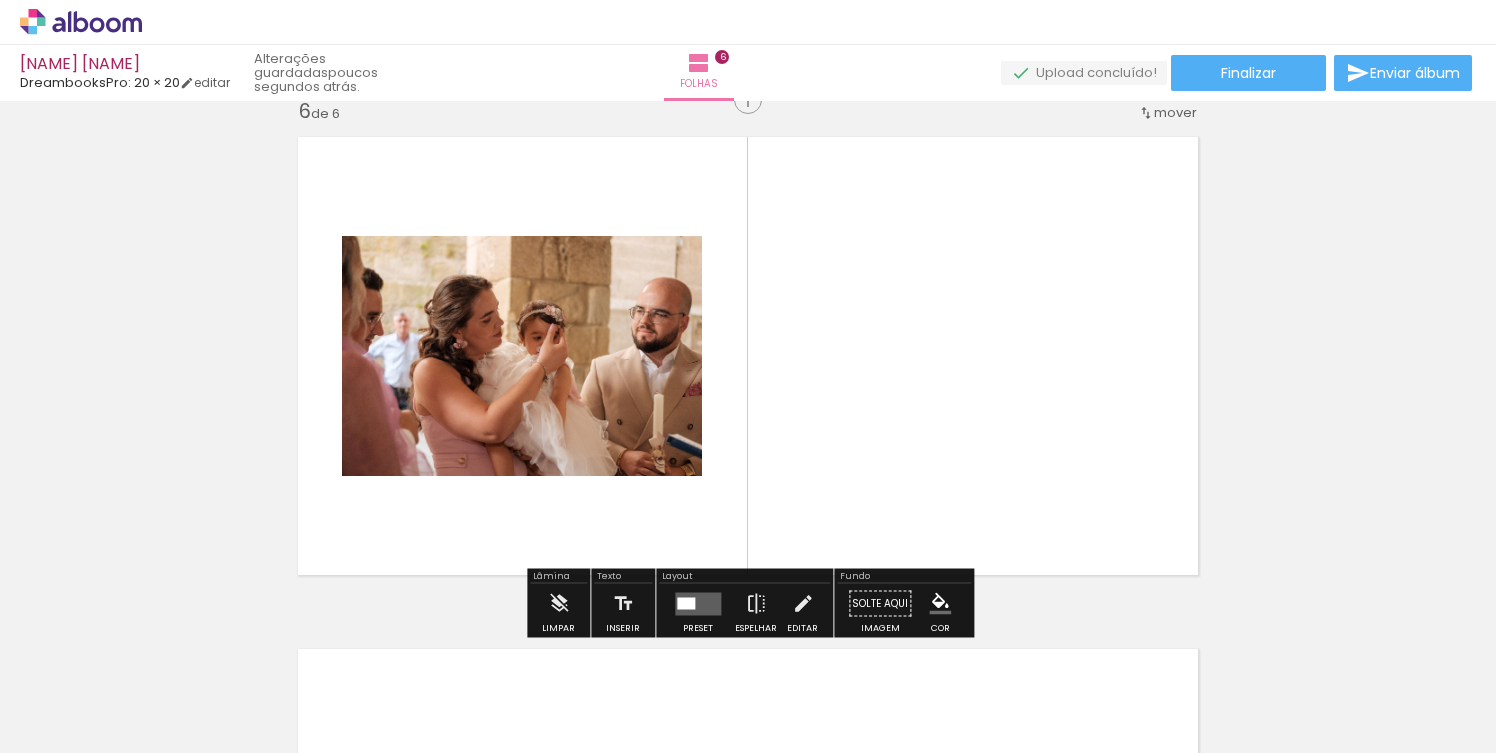scroll, scrollTop: 2585, scrollLeft: 0, axis: vertical 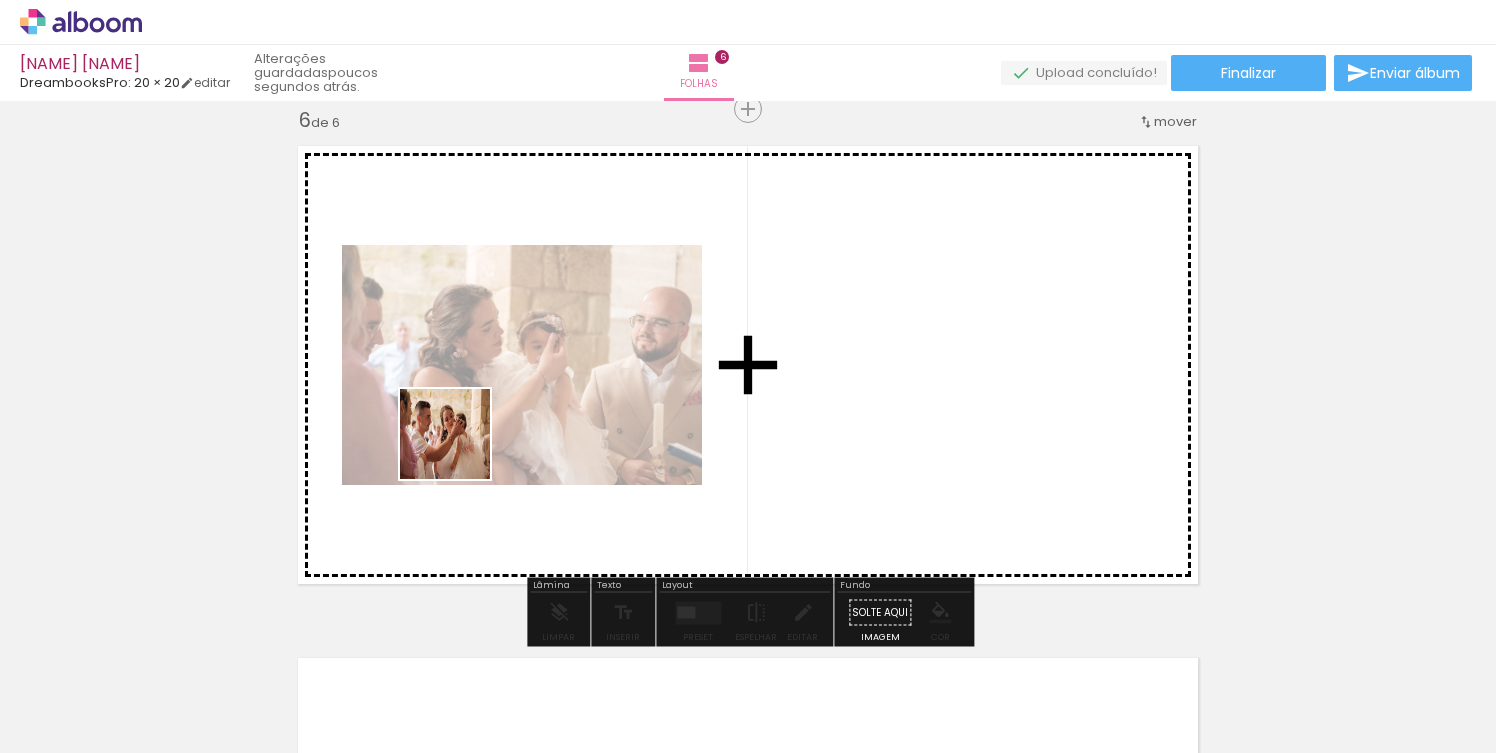 drag, startPoint x: 382, startPoint y: 681, endPoint x: 464, endPoint y: 442, distance: 252.67567 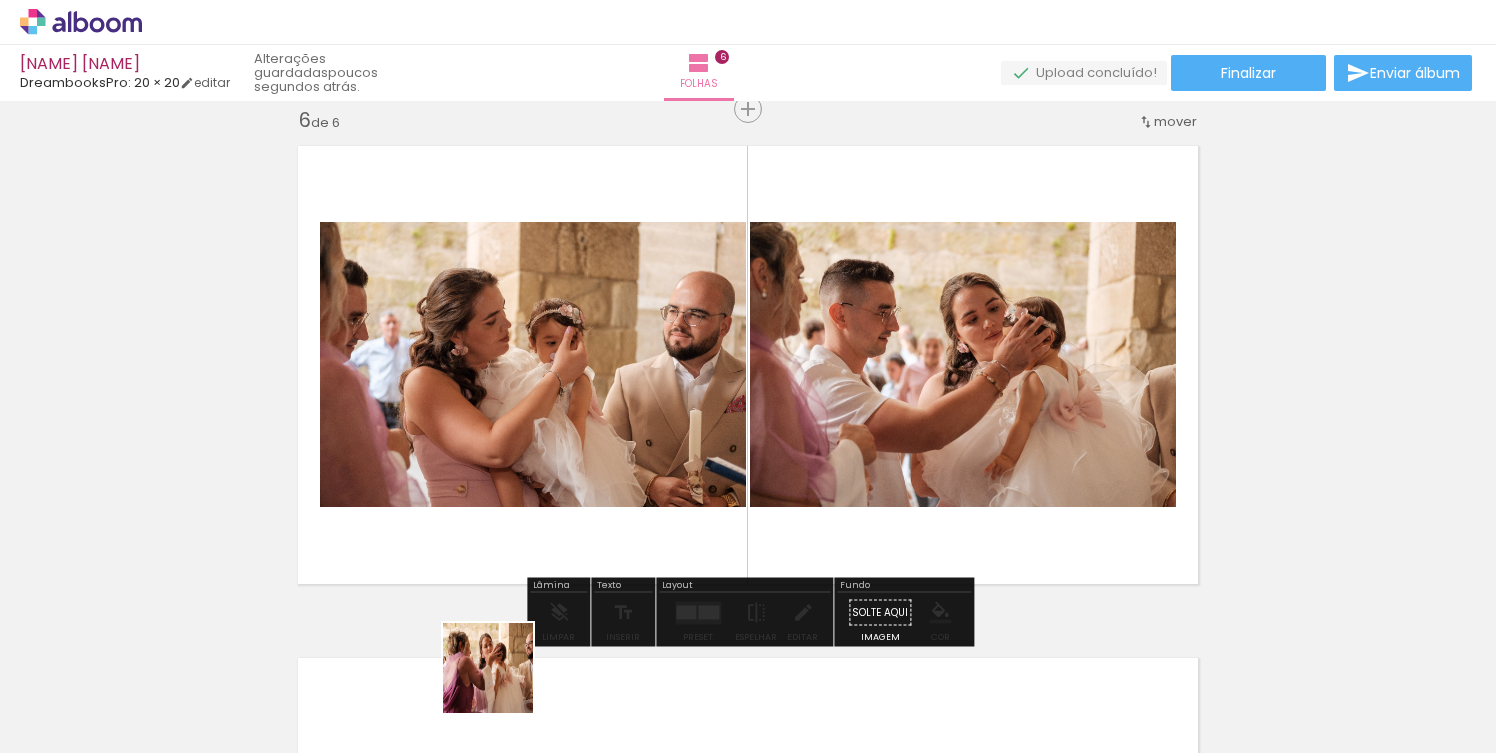 drag, startPoint x: 504, startPoint y: 690, endPoint x: 507, endPoint y: 481, distance: 209.02153 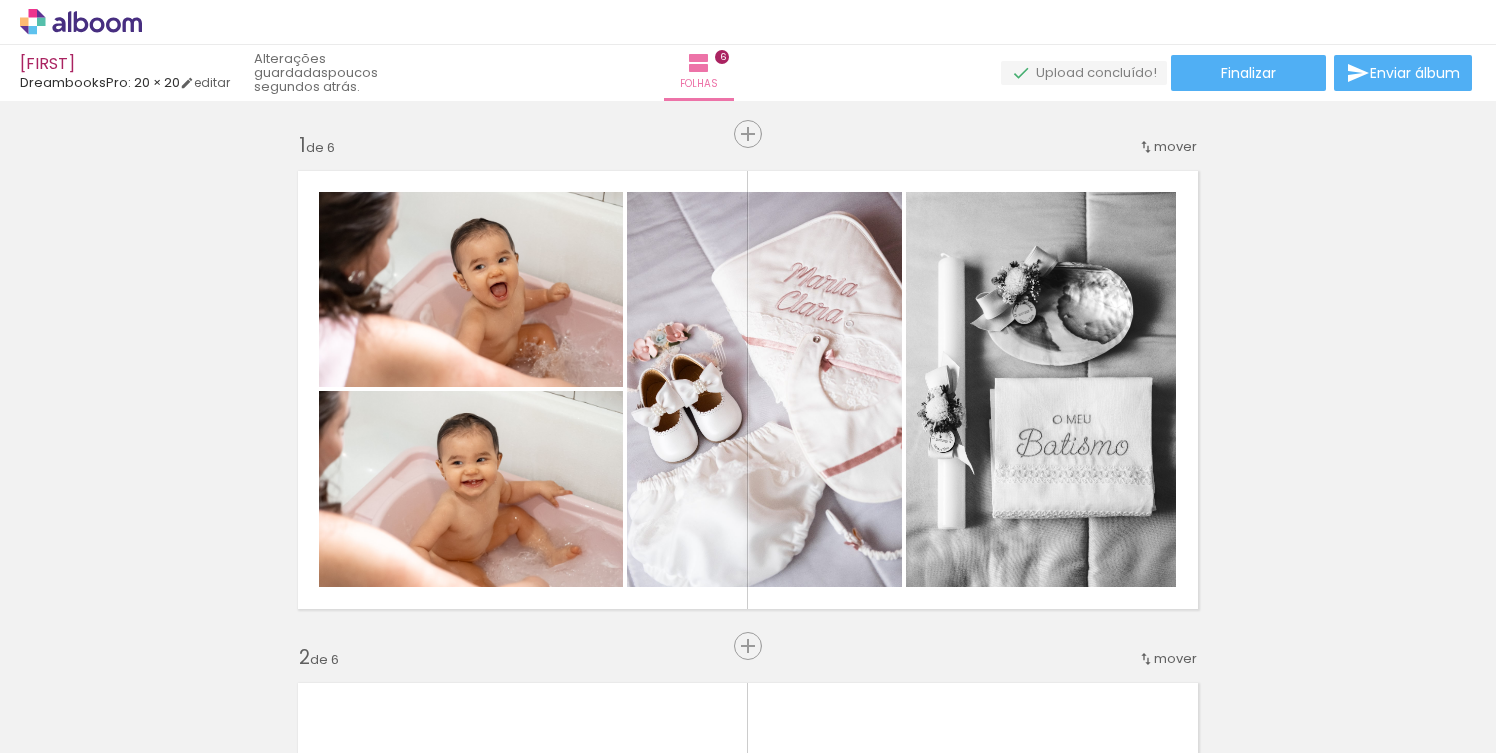 scroll, scrollTop: 0, scrollLeft: 0, axis: both 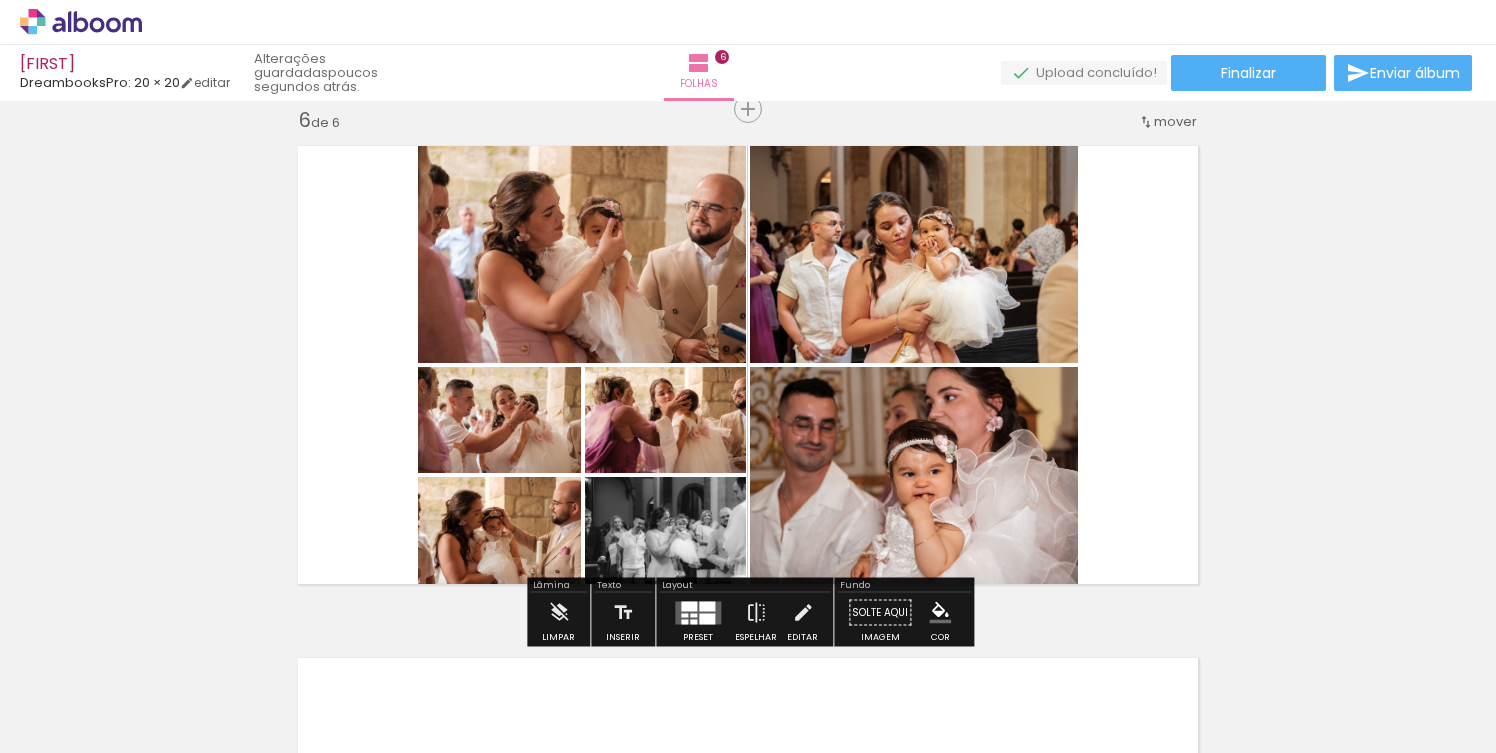 click at bounding box center [707, 606] 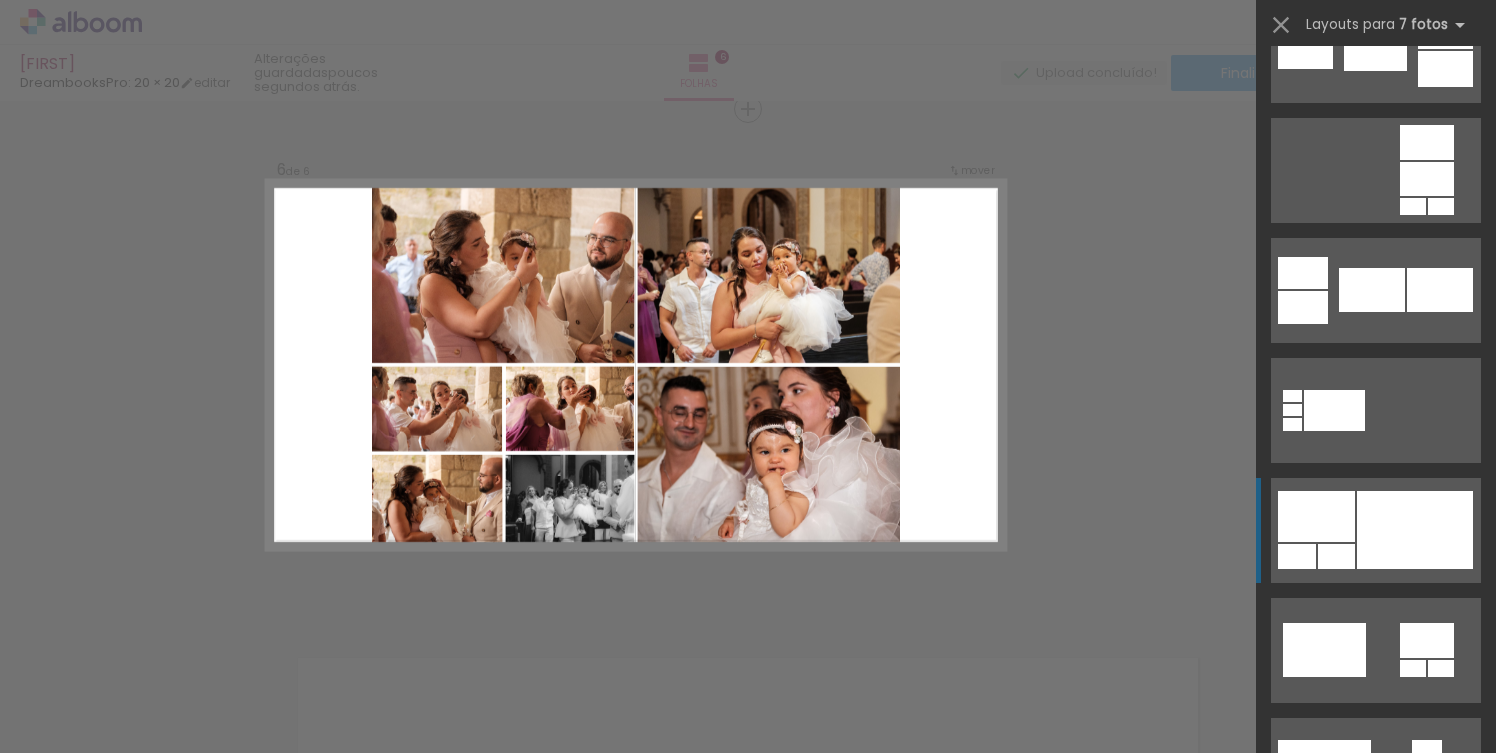 scroll, scrollTop: 0, scrollLeft: 0, axis: both 